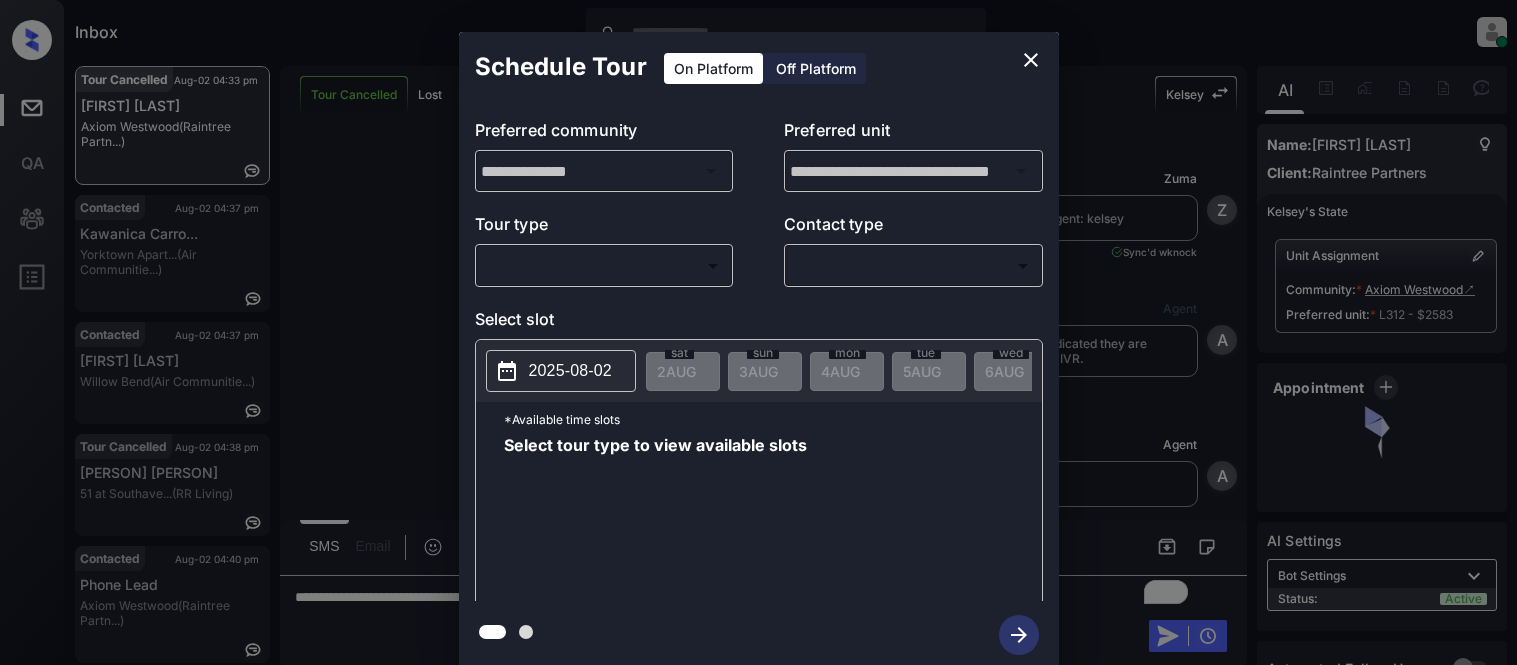 click on "Inbox Kristina Cataag Online Set yourself   offline Set yourself   on break Profile Switch to  light  mode Sign out Tour Cancelled Aug-02 04:33 pm   Nick Rodriguez Axiom Westwood  (Raintree Partn...) Contacted Aug-02 04:37 pm   Kawanica Carro... Yorktown Apart...  (Air Communitie...) Contacted Aug-02 04:37 pm   Marcus Nathan Willow Bend  (Air Communitie...) Tour Cancelled Aug-02 04:38 pm   Kenisha Rodger... 51 at Southave...  (RR Living) Contacted Aug-02 04:40 pm   Phone Lead Axiom Westwood  (Raintree Partn...) Contacted Aug-02 04:40 pm   Michelle Butle... Spark Oxon Hil...  (Gates Hudson) Tour Cancelled Lost Lead Sentiment: Angry Upon sliding the acknowledgement:  Lead will move to lost stage. * ​ SMS and call option will be set to opt out. AFM will be turned off for the lead. Kelsey New Message Zuma Lead transferred to leasing agent: kelsey Aug 02, 2025 03:27 pm  Sync'd w  knock Z New Message Agent Lead created because they indicated they are interested in leasing via Zuma IVR. Aug 02, 2025 03:27 pm A A I" at bounding box center (758, 332) 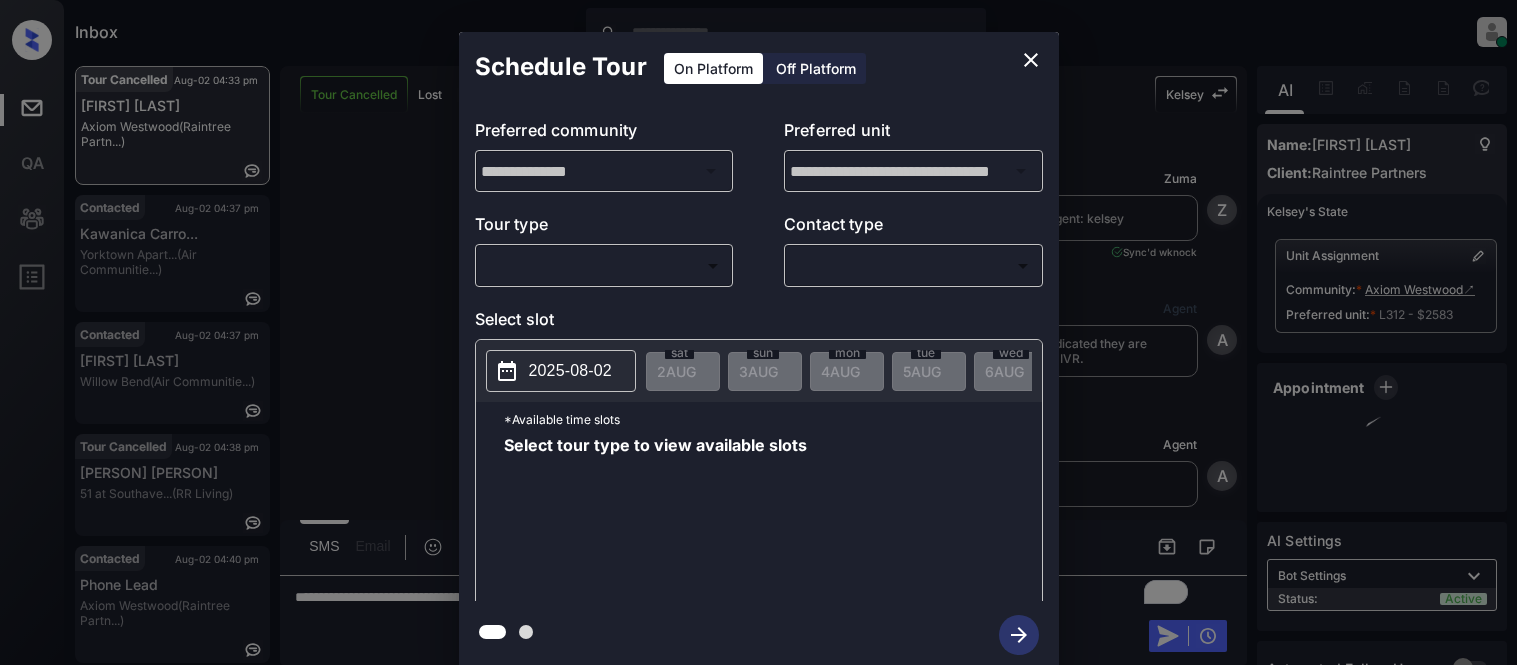 scroll, scrollTop: 0, scrollLeft: 0, axis: both 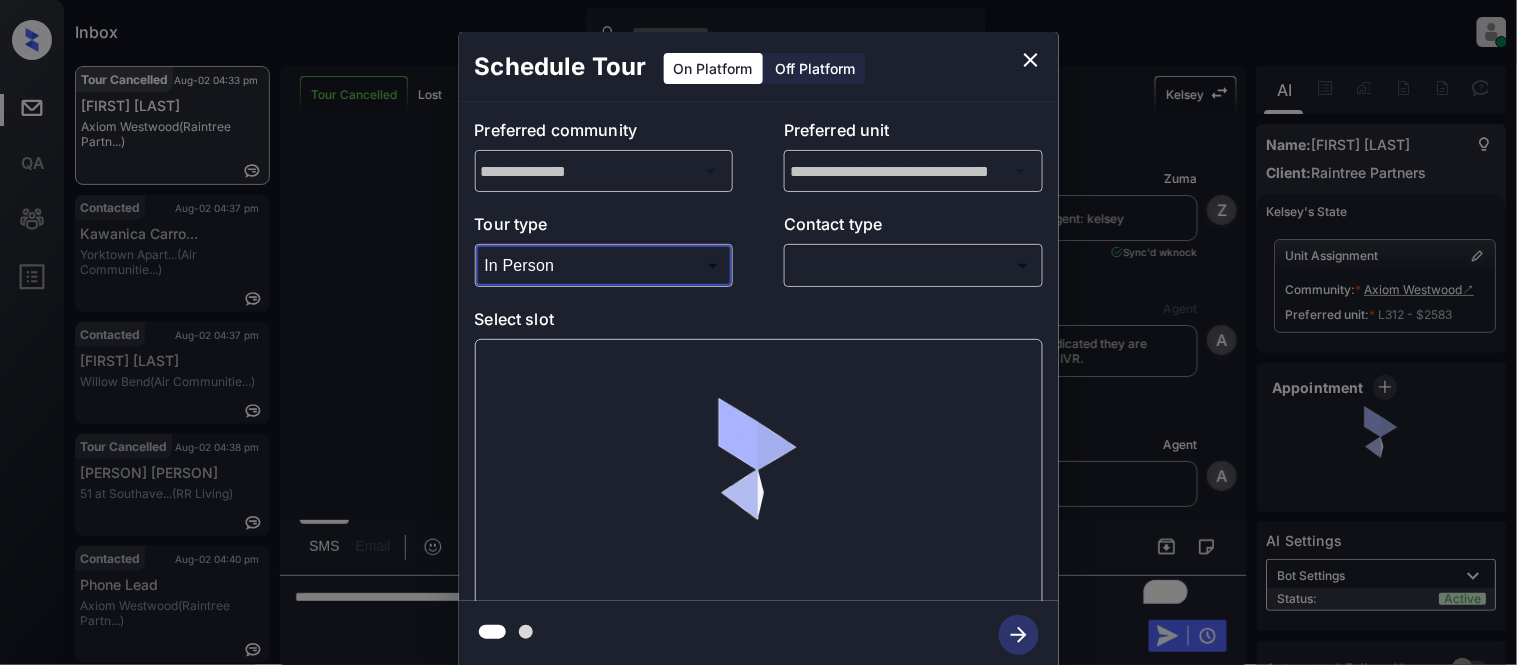 type on "********" 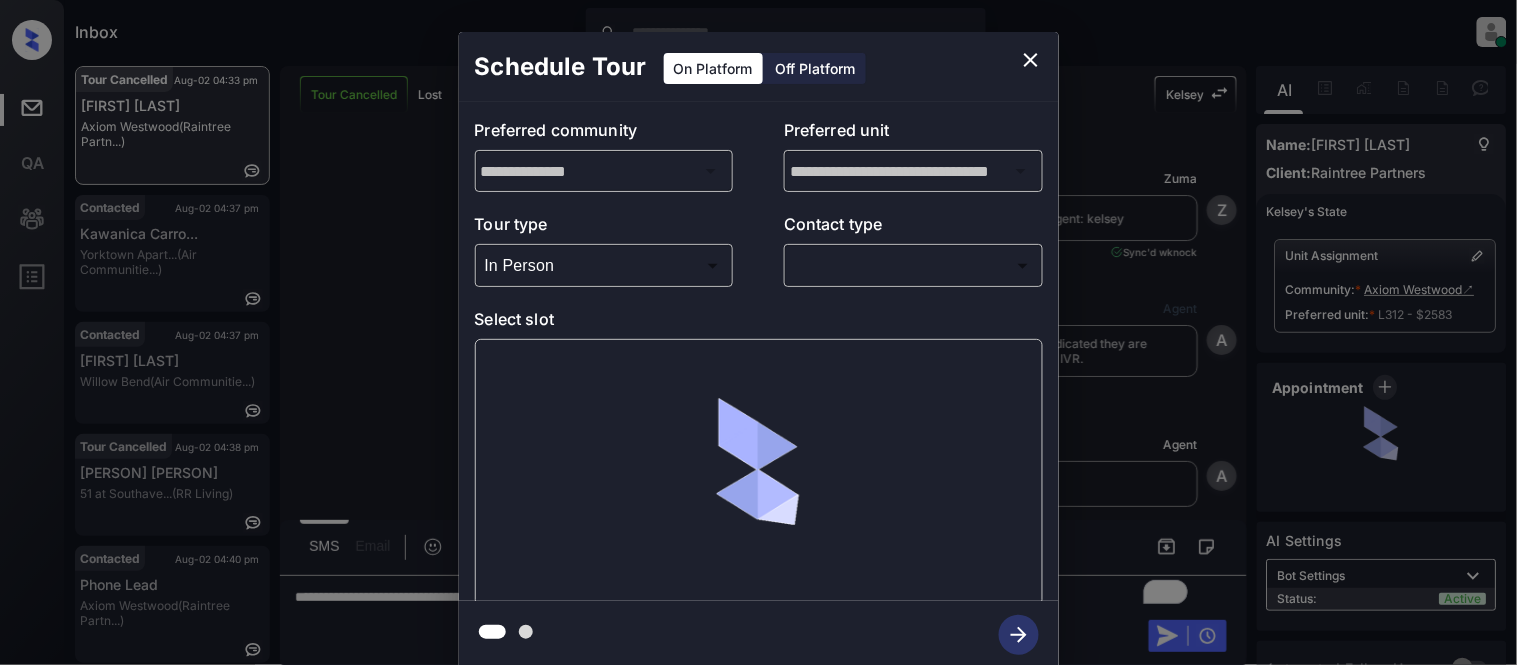 click at bounding box center (758, 332) 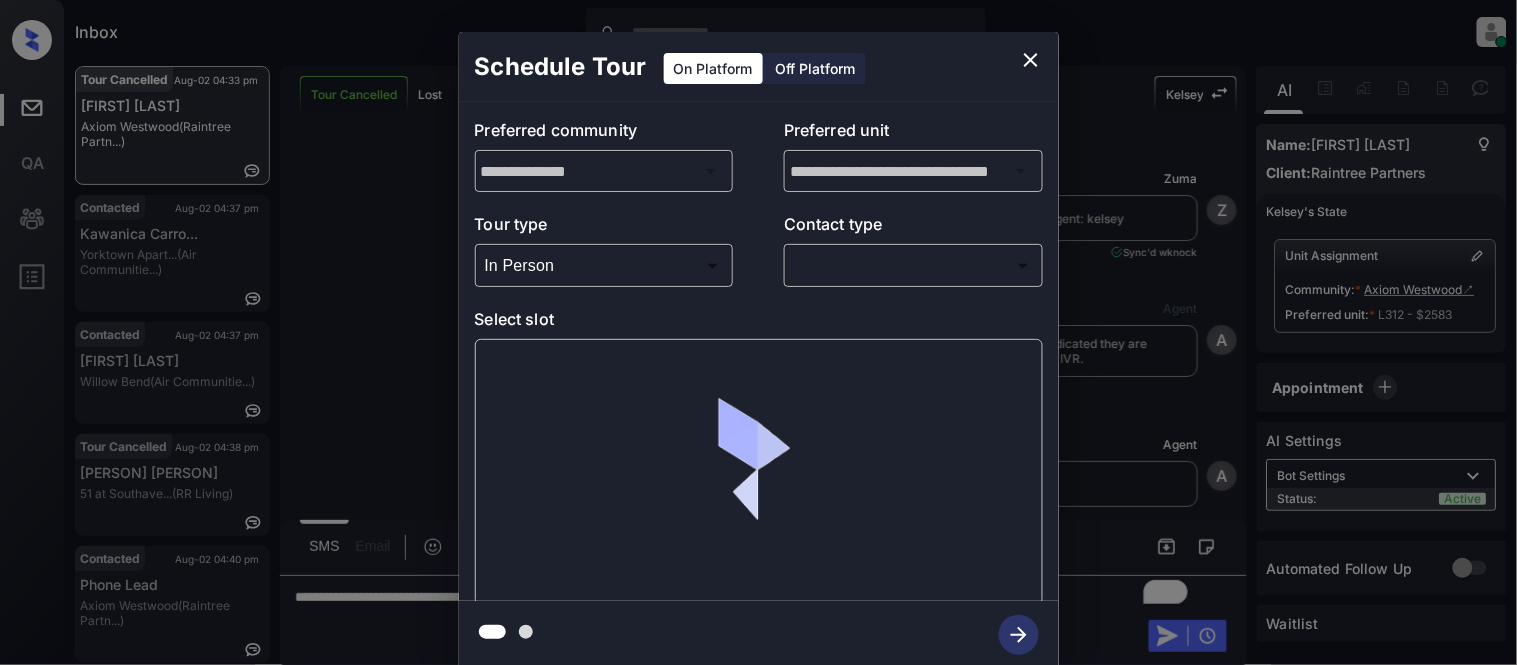 click on "Inbox Kristina Cataag Online Set yourself   offline Set yourself   on break Profile Switch to  light  mode Sign out Tour Cancelled Aug-02 04:33 pm   Nick Rodriguez Axiom Westwood  (Raintree Partn...) Contacted Aug-02 04:37 pm   Kawanica Carro... Yorktown Apart...  (Air Communitie...) Contacted Aug-02 04:37 pm   Marcus Nathan Willow Bend  (Air Communitie...) Tour Cancelled Aug-02 04:38 pm   Kenisha Rodger... 51 at Southave...  (RR Living) Contacted Aug-02 04:40 pm   Phone Lead Axiom Westwood  (Raintree Partn...) Contacted Aug-02 04:40 pm   Michelle Butle... Spark Oxon Hil...  (Gates Hudson) Tour Cancelled Lost Lead Sentiment: Angry Upon sliding the acknowledgement:  Lead will move to lost stage. * ​ SMS and call option will be set to opt out. AFM will be turned off for the lead. Kelsey New Message Zuma Lead transferred to leasing agent: kelsey Aug 02, 2025 03:27 pm  Sync'd w  knock Z New Message Agent Lead created because they indicated they are interested in leasing via Zuma IVR. Aug 02, 2025 03:27 pm A A I" at bounding box center (758, 332) 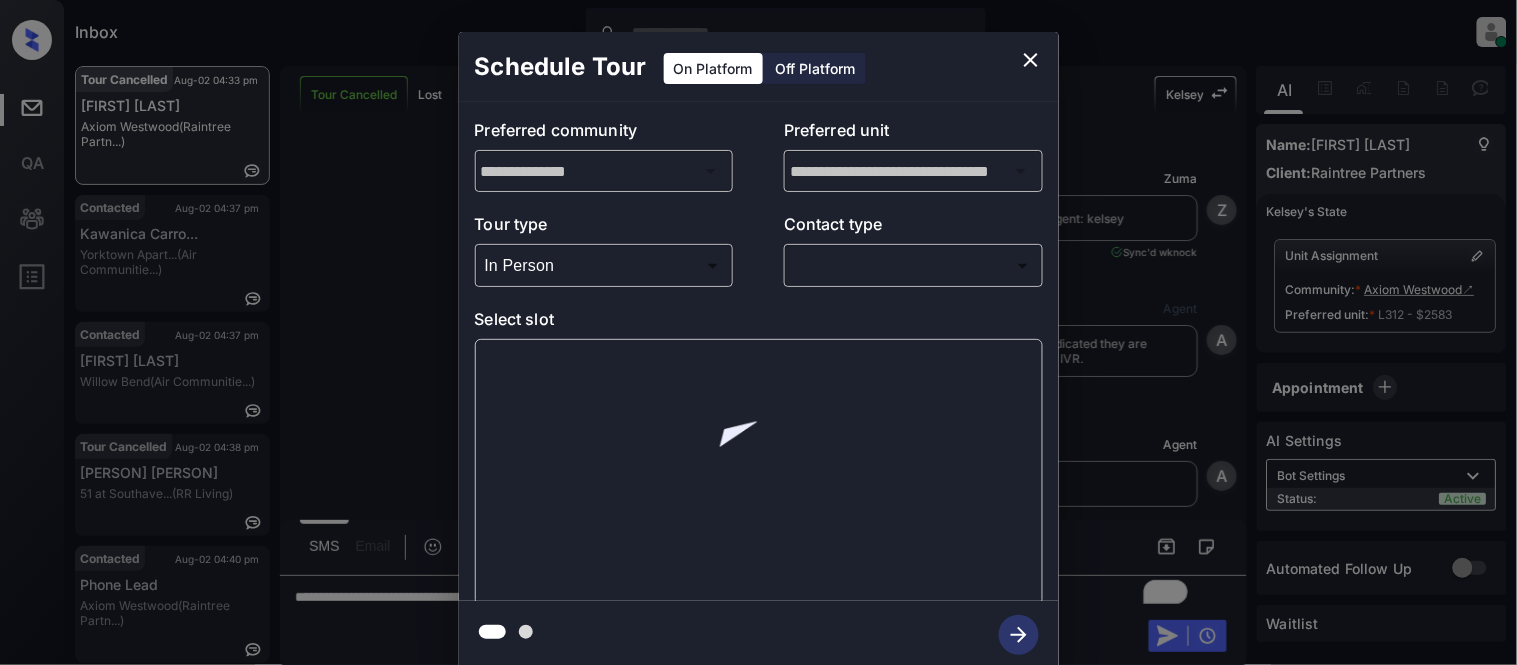 scroll, scrollTop: 10005, scrollLeft: 0, axis: vertical 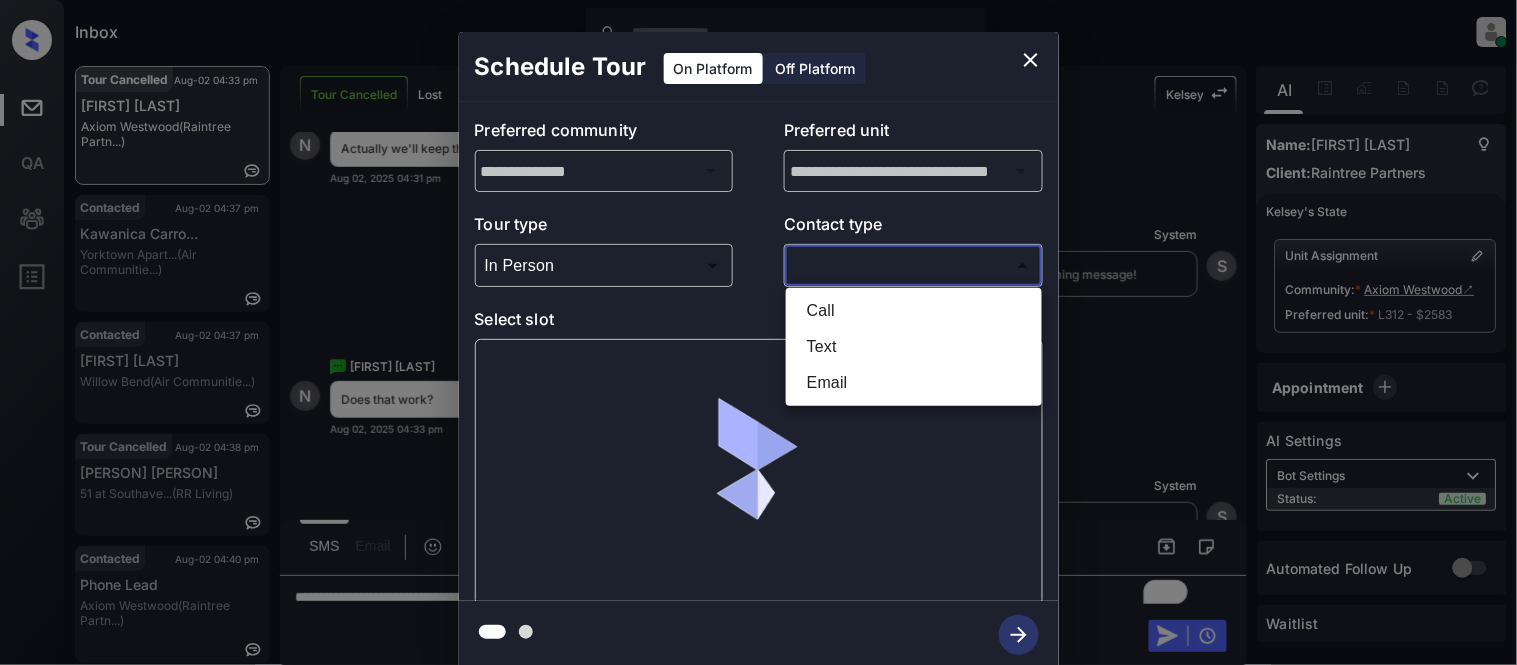 click on "Text" at bounding box center [914, 347] 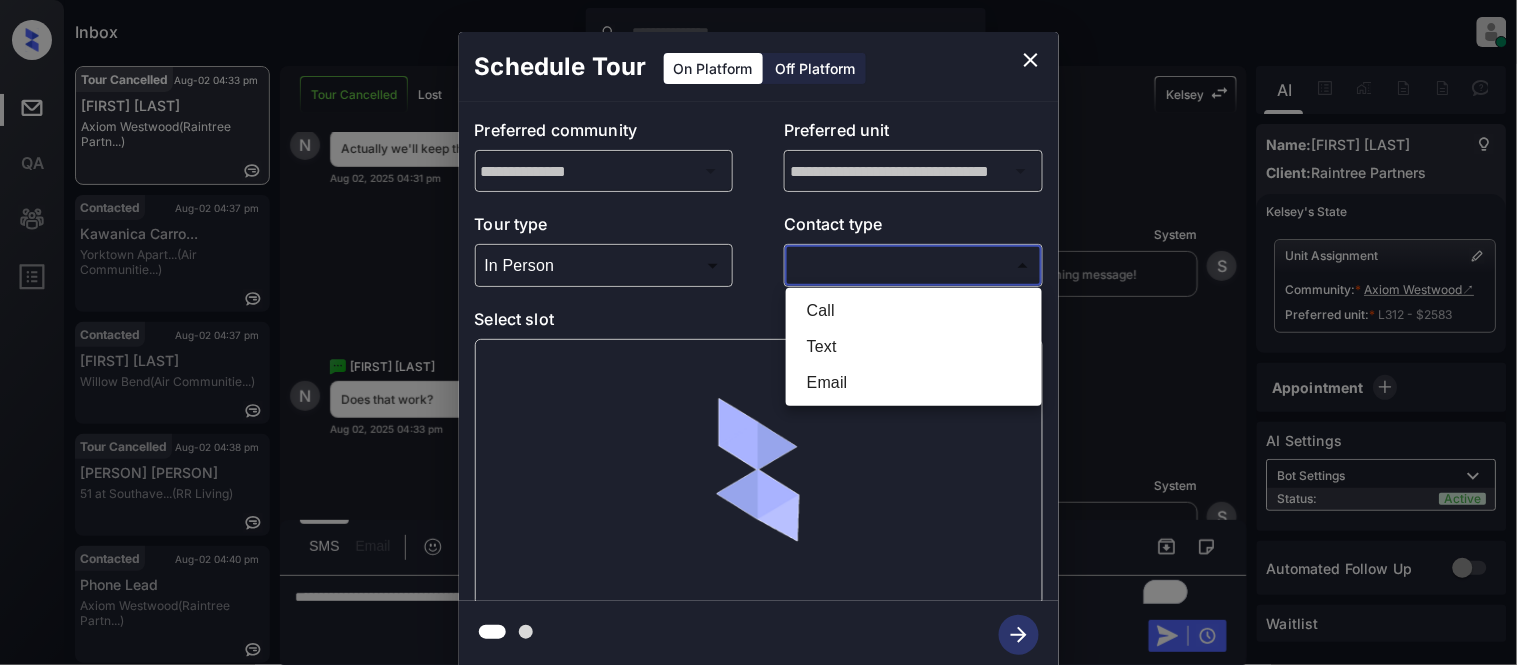 type on "****" 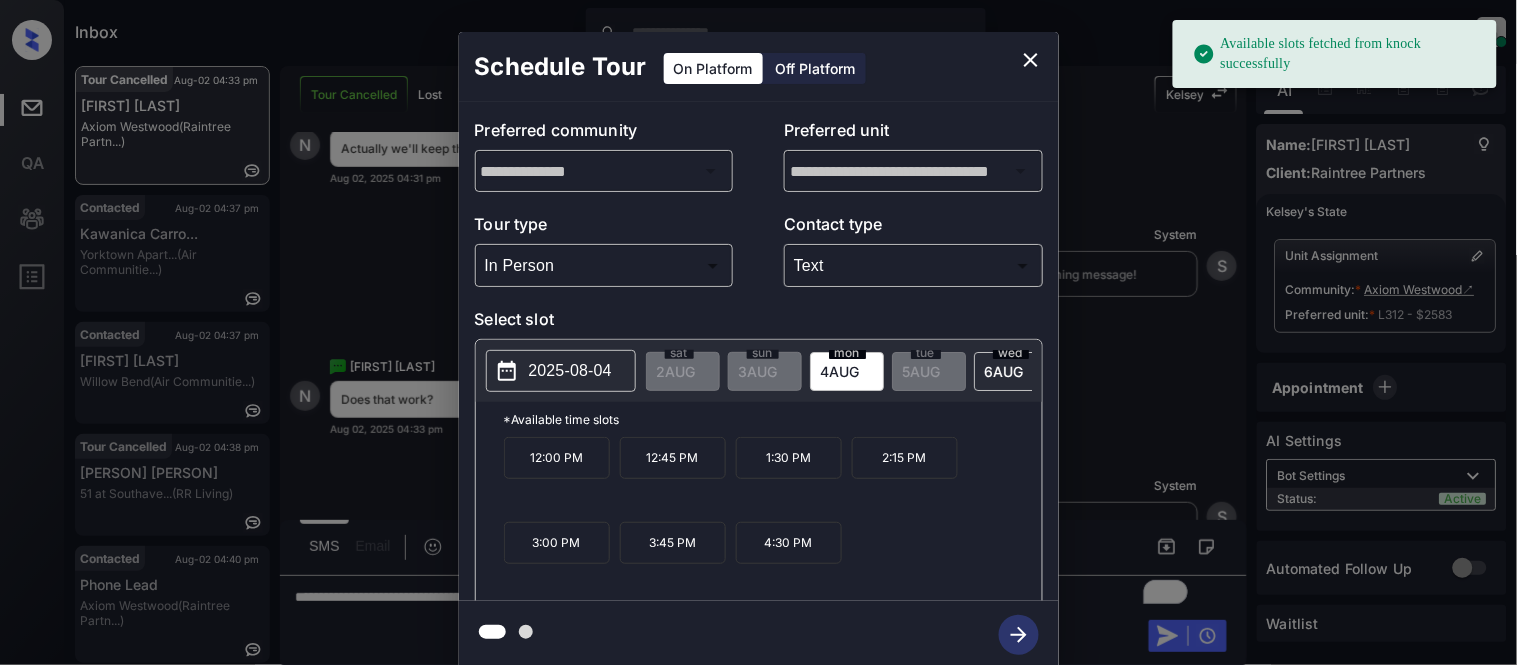 click on "12:00 PM" at bounding box center [557, 458] 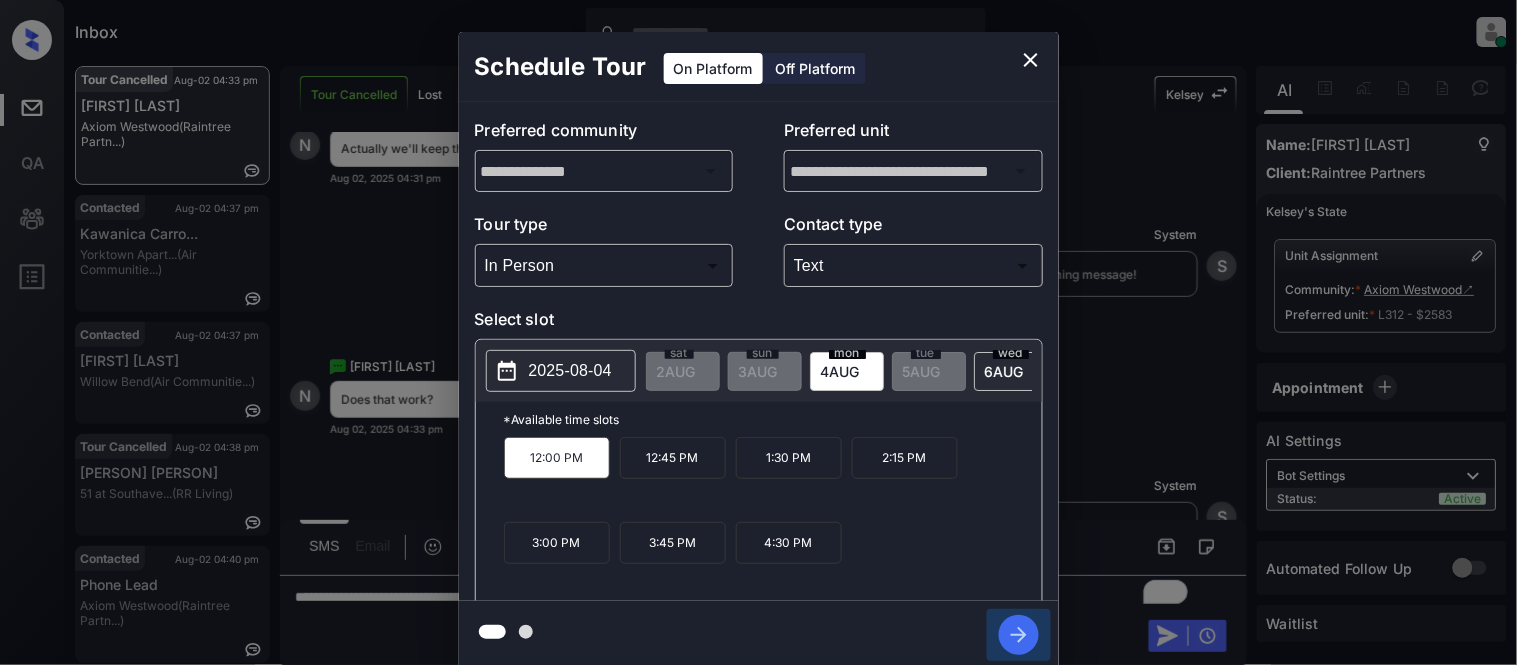 click 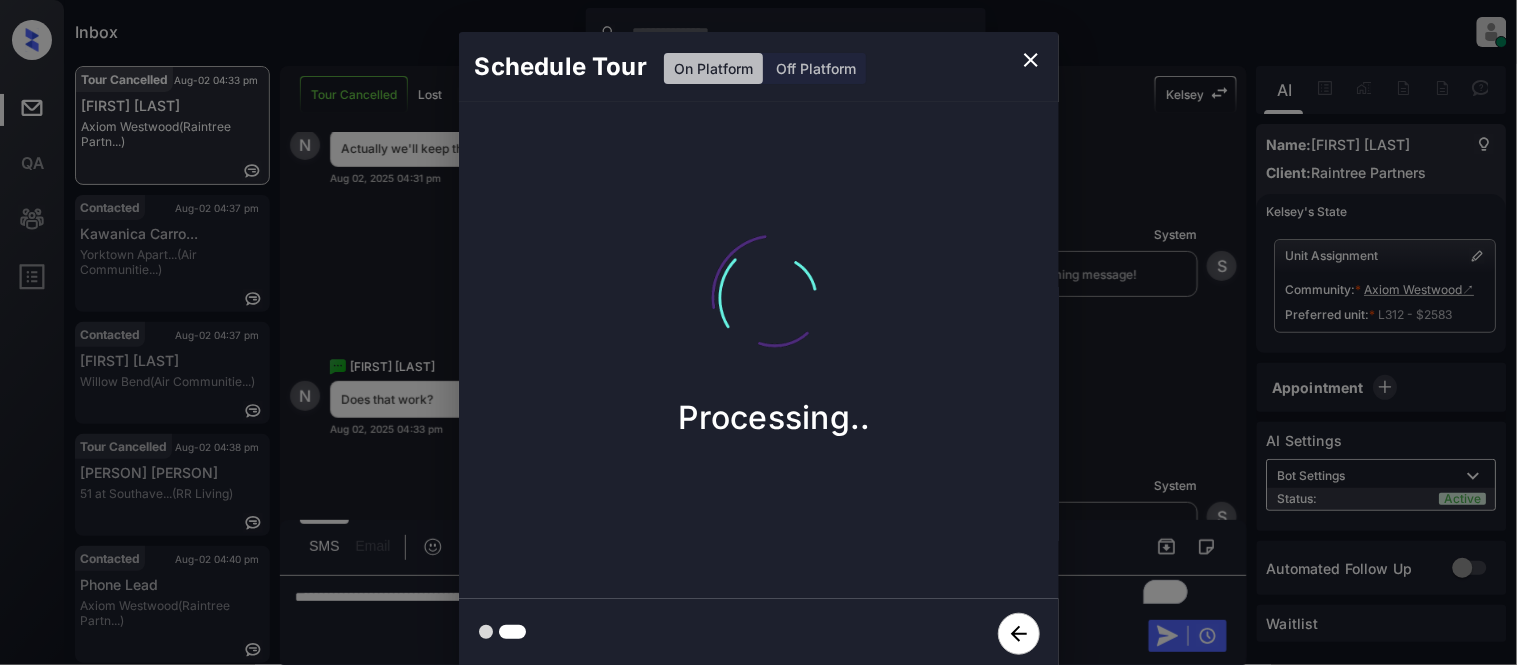 click on "Schedule Tour On Platform Off Platform Processing.." at bounding box center (758, 350) 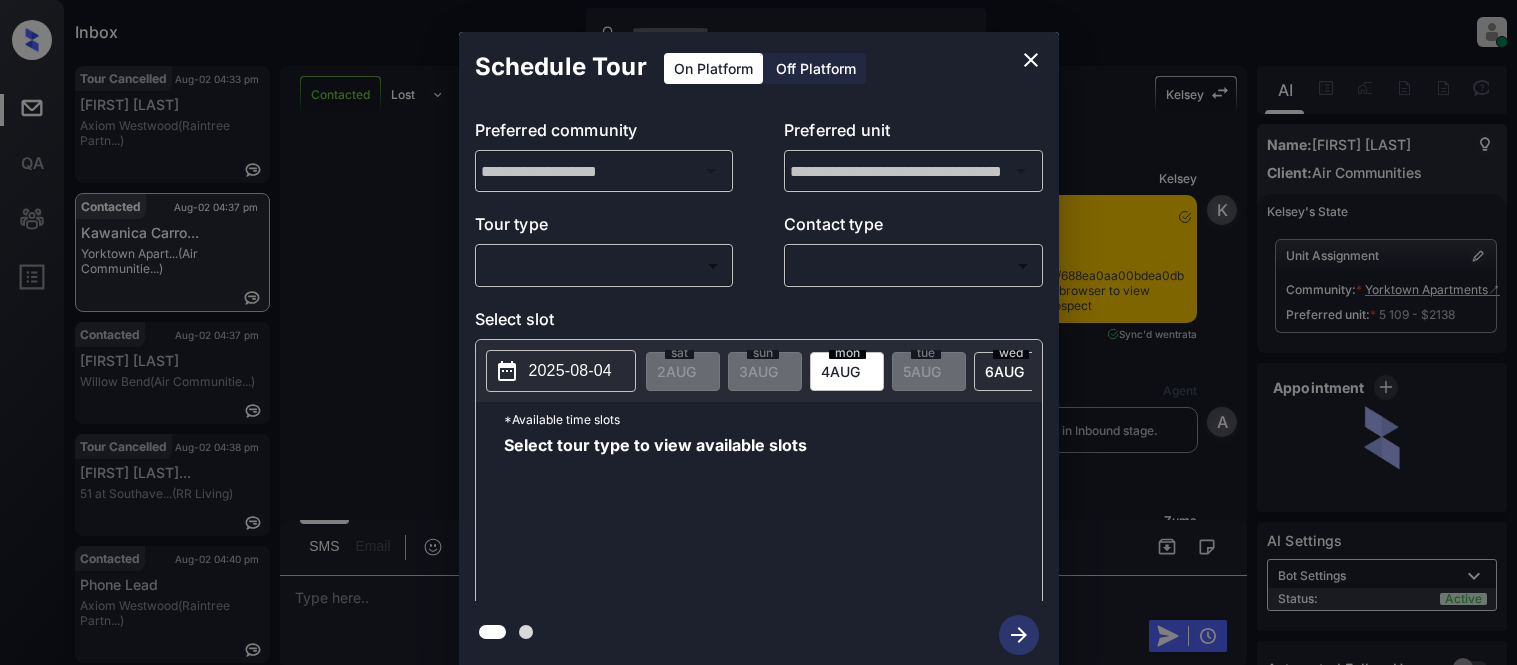 click on "Inbox Kristina Cataag Online Set yourself   offline Set yourself   on break Profile Switch to  light  mode Sign out Tour Cancelled Aug-02 04:33 pm   Nick Rodriguez Axiom Westwood  (Raintree Partn...) Contacted Aug-02 04:37 pm   Kawanica Carro... Yorktown Apart...  (Air Communitie...) Contacted Aug-02 04:37 pm   Marcus Nathan Willow Bend  (Air Communitie...) Tour Cancelled Aug-02 04:38 pm   Kenisha Rodger... 51 at Southave...  (RR Living) Contacted Aug-02 04:40 pm   Phone Lead Axiom Westwood  (Raintree Partn...) Contacted Aug-02 04:40 pm   Michelle Butle... Spark Oxon Hil...  (Gates Hudson) Contacted Lost Lead Sentiment: Angry Upon sliding the acknowledgement:  Lead will move to lost stage. * ​ SMS and call option will be set to opt out. AFM will be turned off for the lead. Kelsey New Message Kelsey Notes Note: Aug 02, 2025 04:35 pm  Sync'd w  entrata K New Message Agent Lead created via emailParser in Inbound stage. Aug 02, 2025 04:35 pm A New Message Zuma Lead transferred to leasing agent: kelsey Z Kelsey" at bounding box center [758, 332] 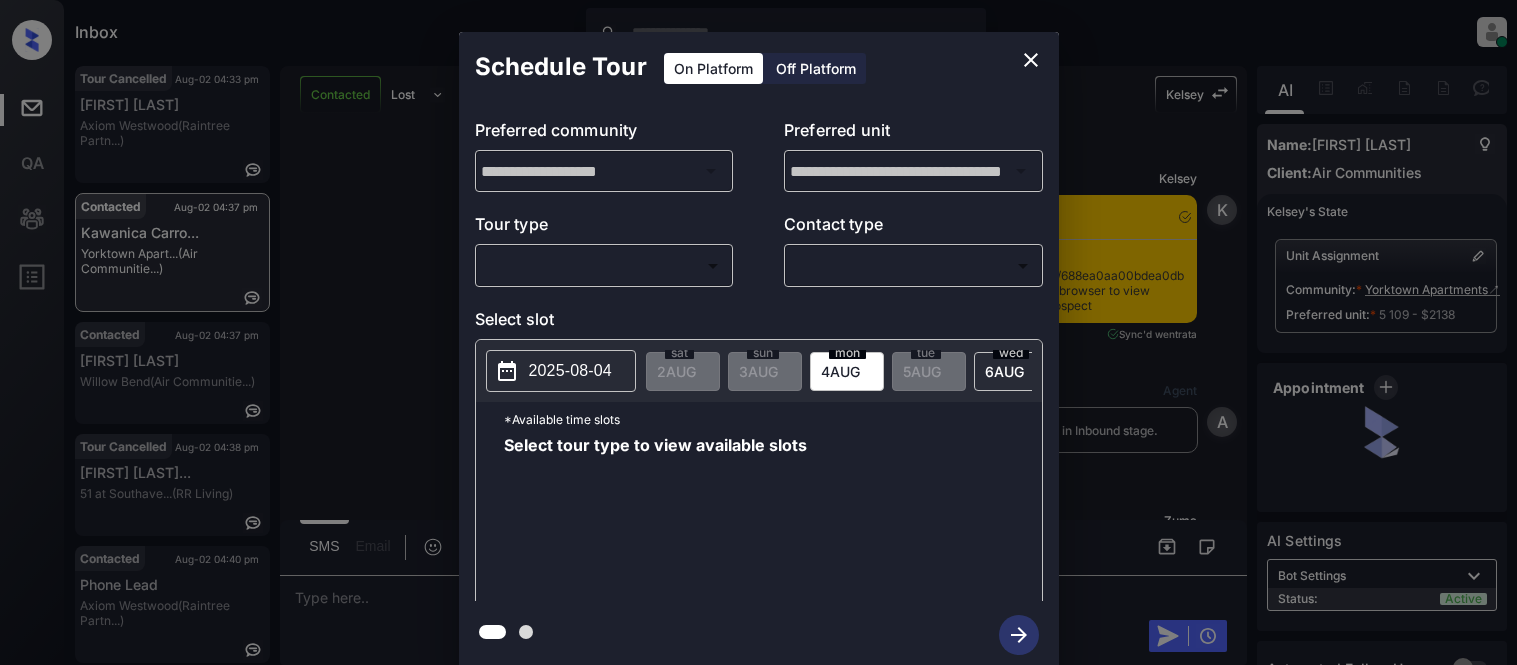 scroll, scrollTop: 0, scrollLeft: 0, axis: both 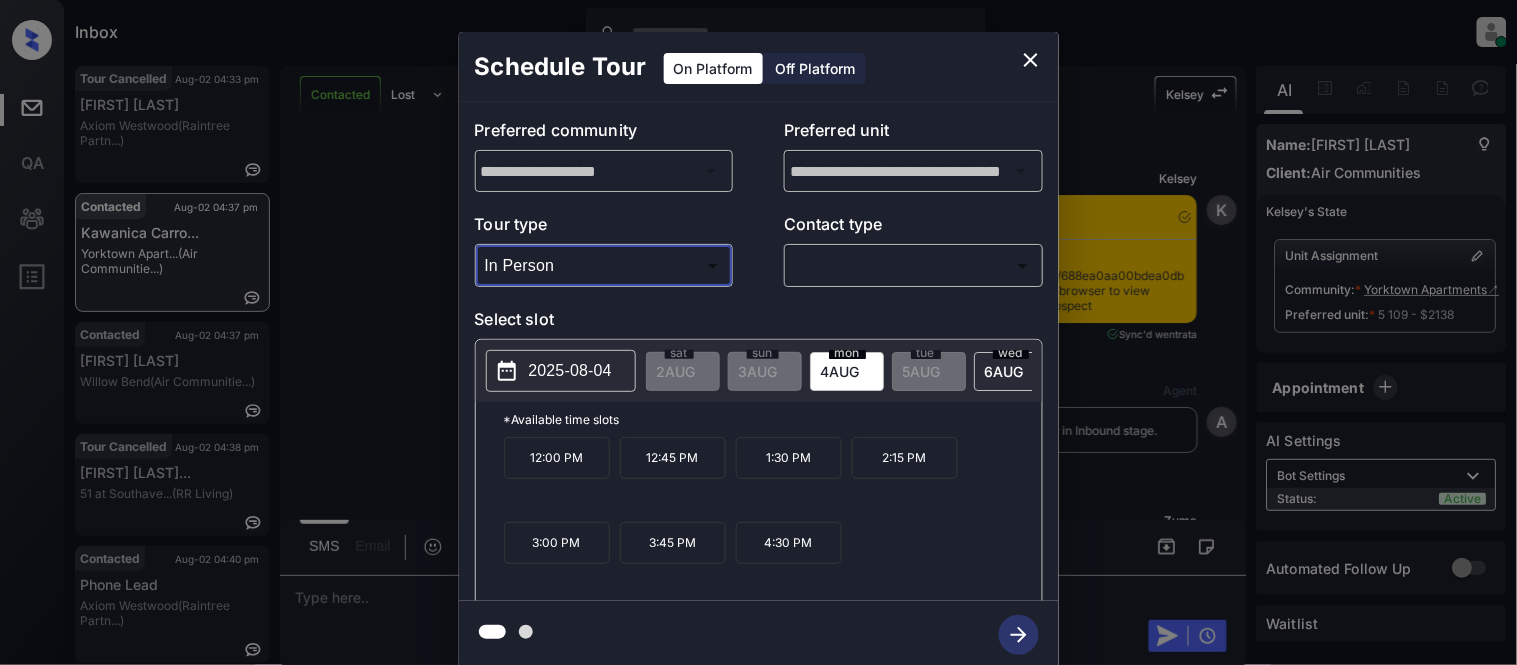 type on "********" 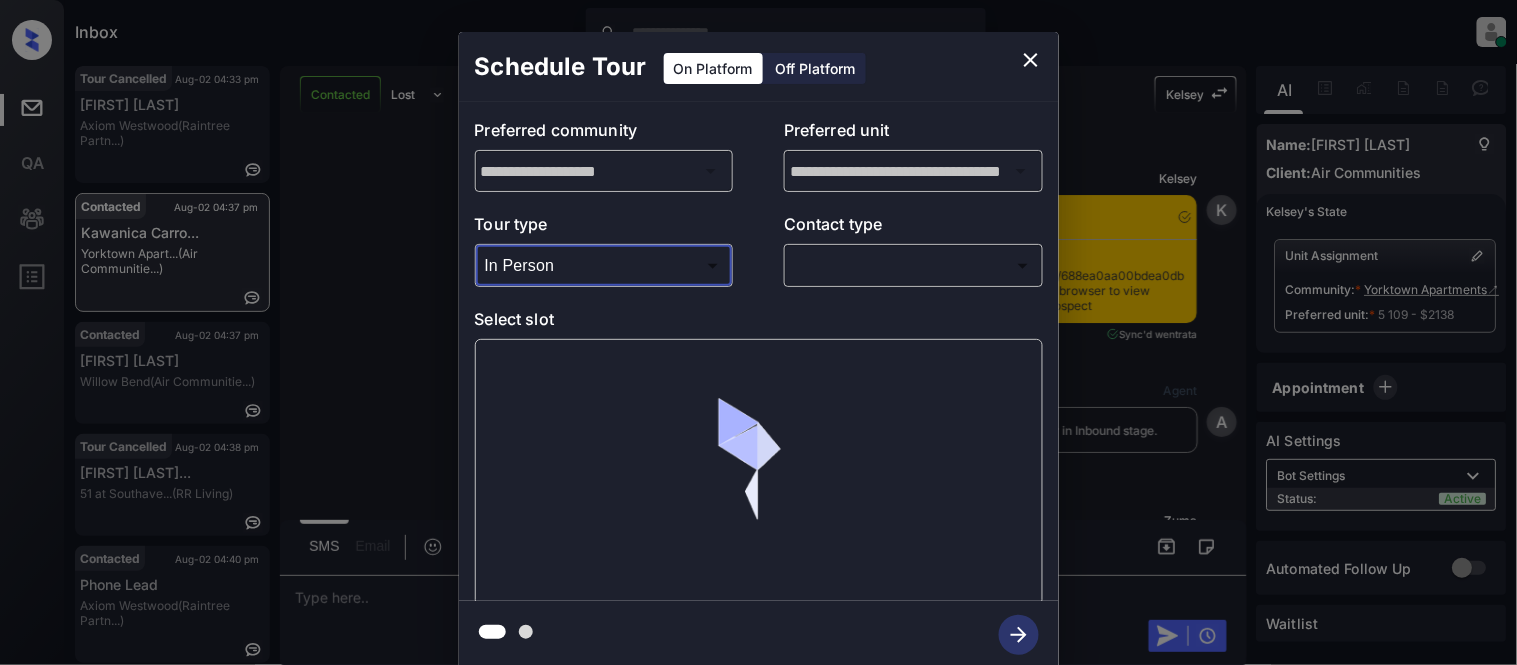 scroll, scrollTop: 1905, scrollLeft: 0, axis: vertical 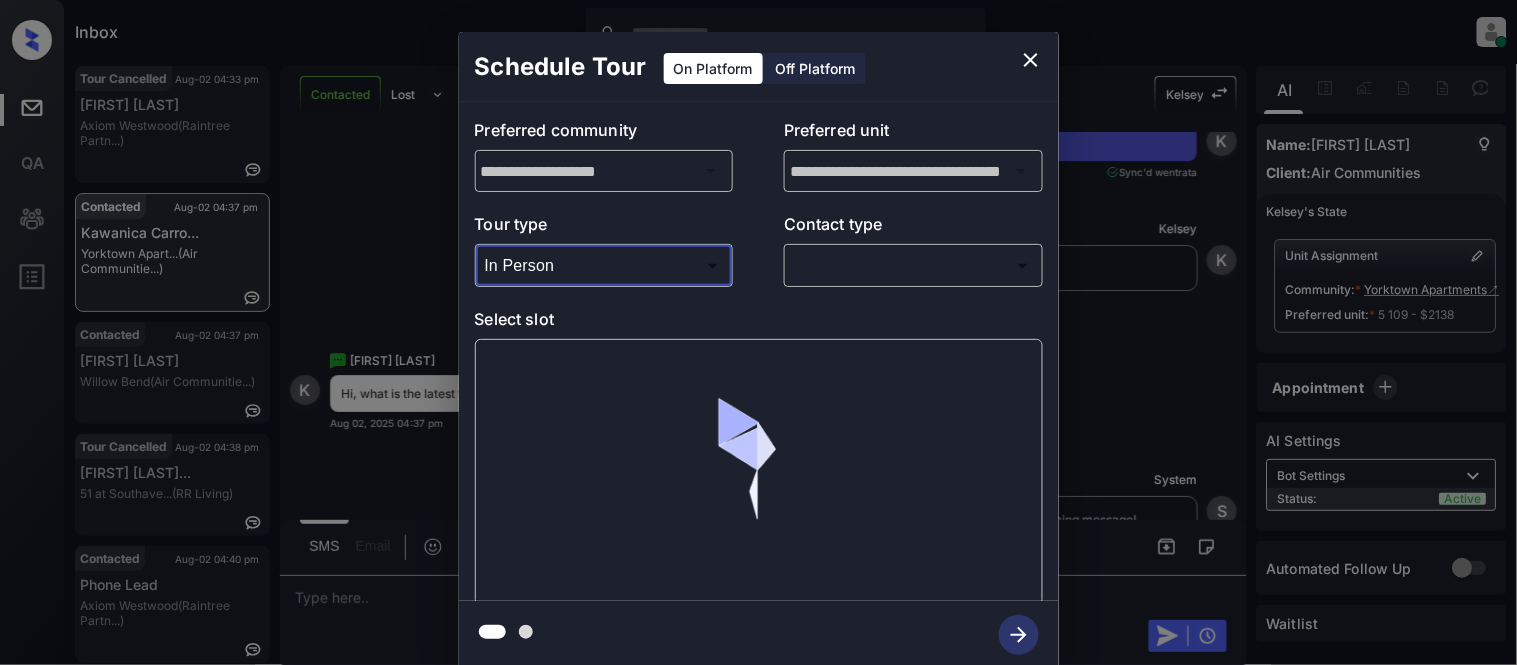 click on "​ ​" at bounding box center [913, 265] 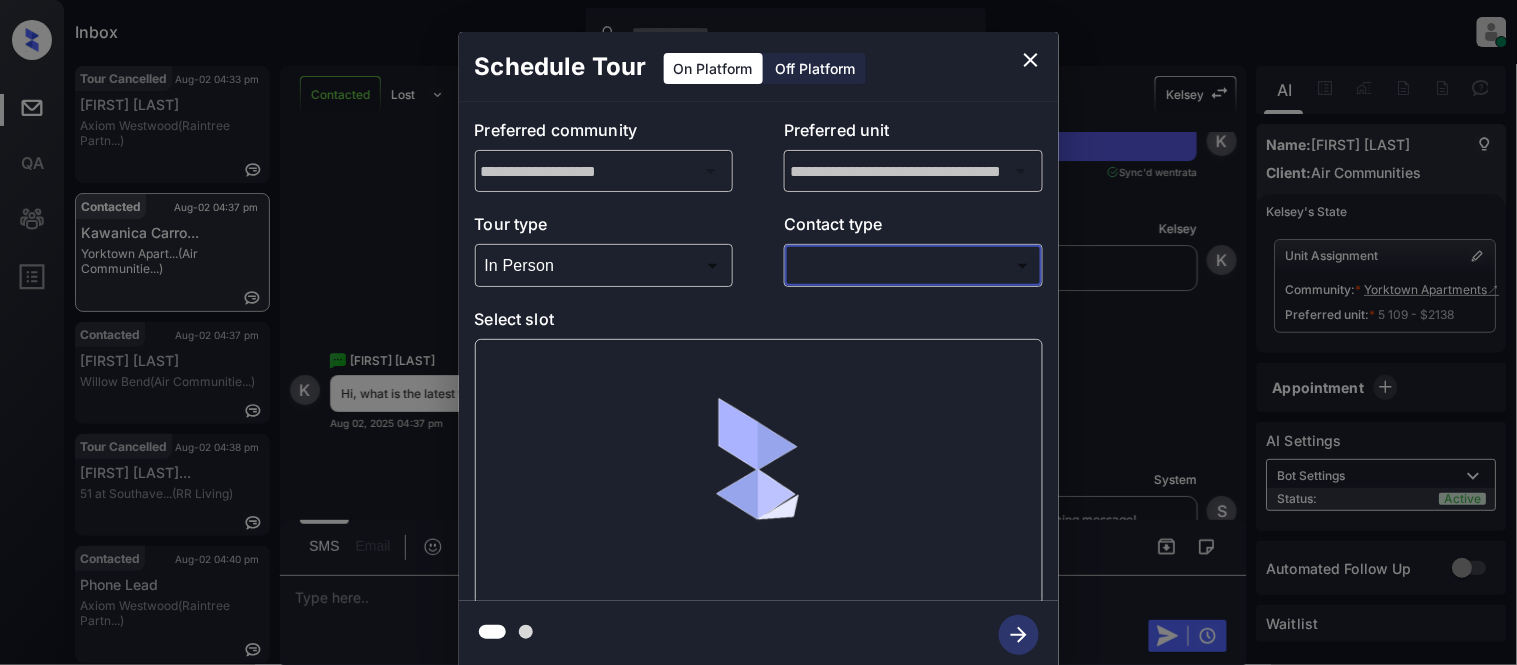 click on "Inbox Kristina Cataag Online Set yourself   offline Set yourself   on break Profile Switch to  light  mode Sign out Tour Cancelled Aug-02 04:33 pm   Nick Rodriguez Axiom Westwood  (Raintree Partn...) Contacted Aug-02 04:37 pm   Kawanica Carro... Yorktown Apart...  (Air Communitie...) Contacted Aug-02 04:37 pm   Marcus Nathan Willow Bend  (Air Communitie...) Tour Cancelled Aug-02 04:38 pm   Kenisha Rodger... 51 at Southave...  (RR Living) Contacted Aug-02 04:40 pm   Phone Lead Axiom Westwood  (Raintree Partn...) Contacted Aug-02 04:40 pm   Michelle Butle... Spark Oxon Hil...  (Gates Hudson) Contacted Lost Lead Sentiment: Angry Upon sliding the acknowledgement:  Lead will move to lost stage. * ​ SMS and call option will be set to opt out. AFM will be turned off for the lead. Kelsey New Message Kelsey Notes Note: Aug 02, 2025 04:35 pm  Sync'd w  entrata K New Message Agent Lead created via emailParser in Inbound stage. Aug 02, 2025 04:35 pm A New Message Zuma Lead transferred to leasing agent: kelsey Z Kelsey" at bounding box center [758, 332] 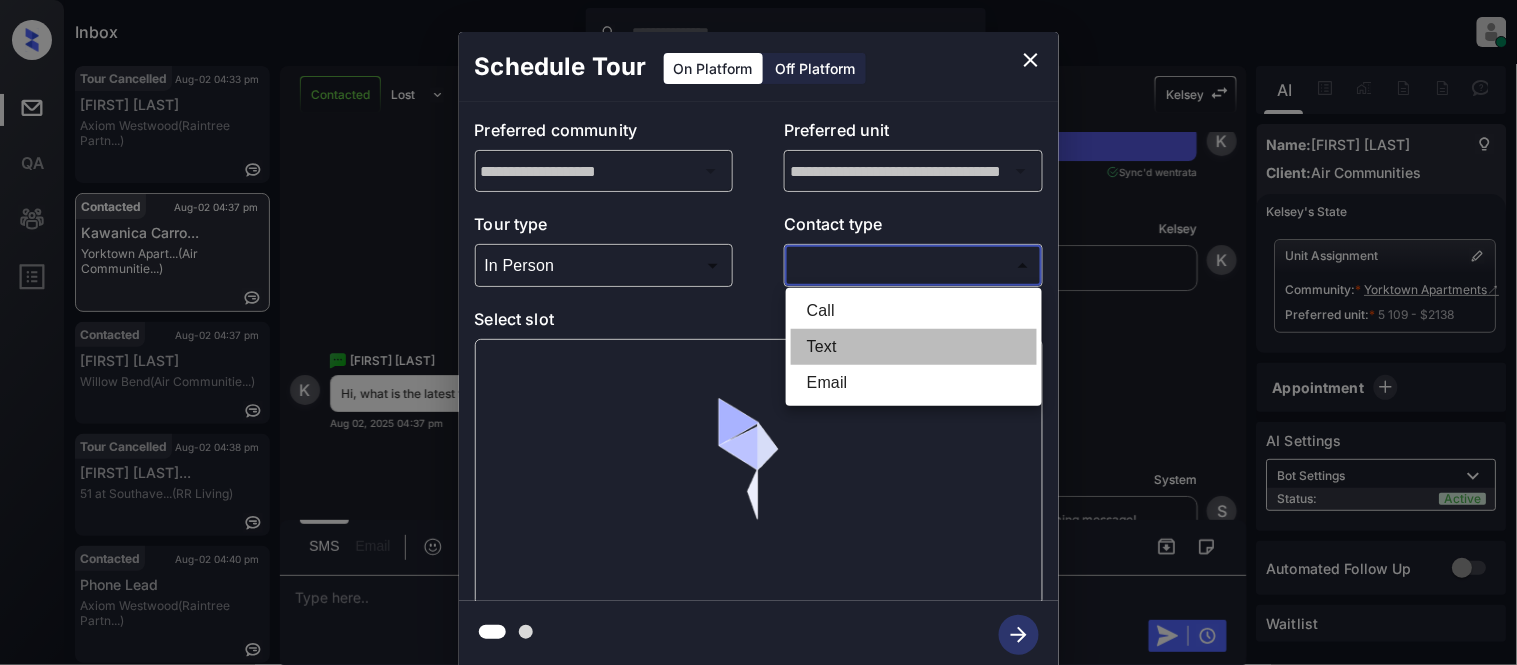 click on "Text" at bounding box center [914, 347] 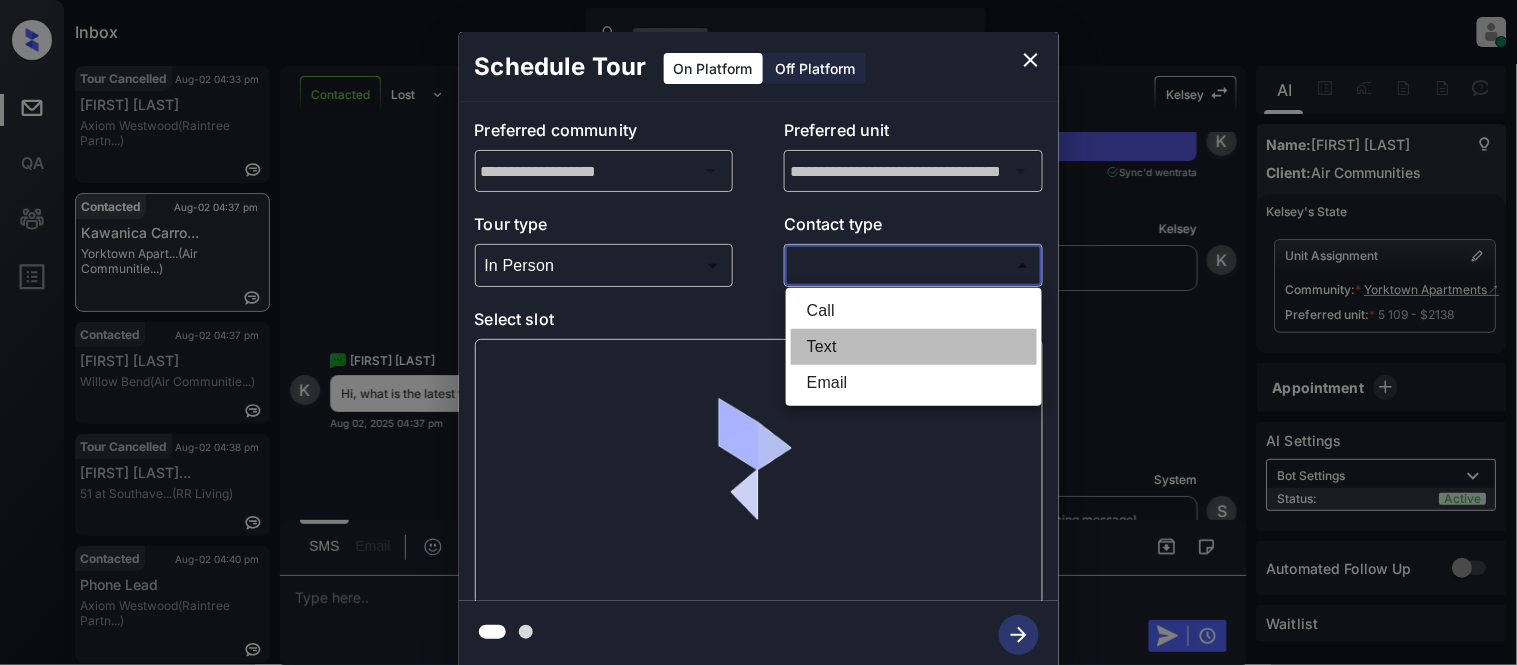 type on "****" 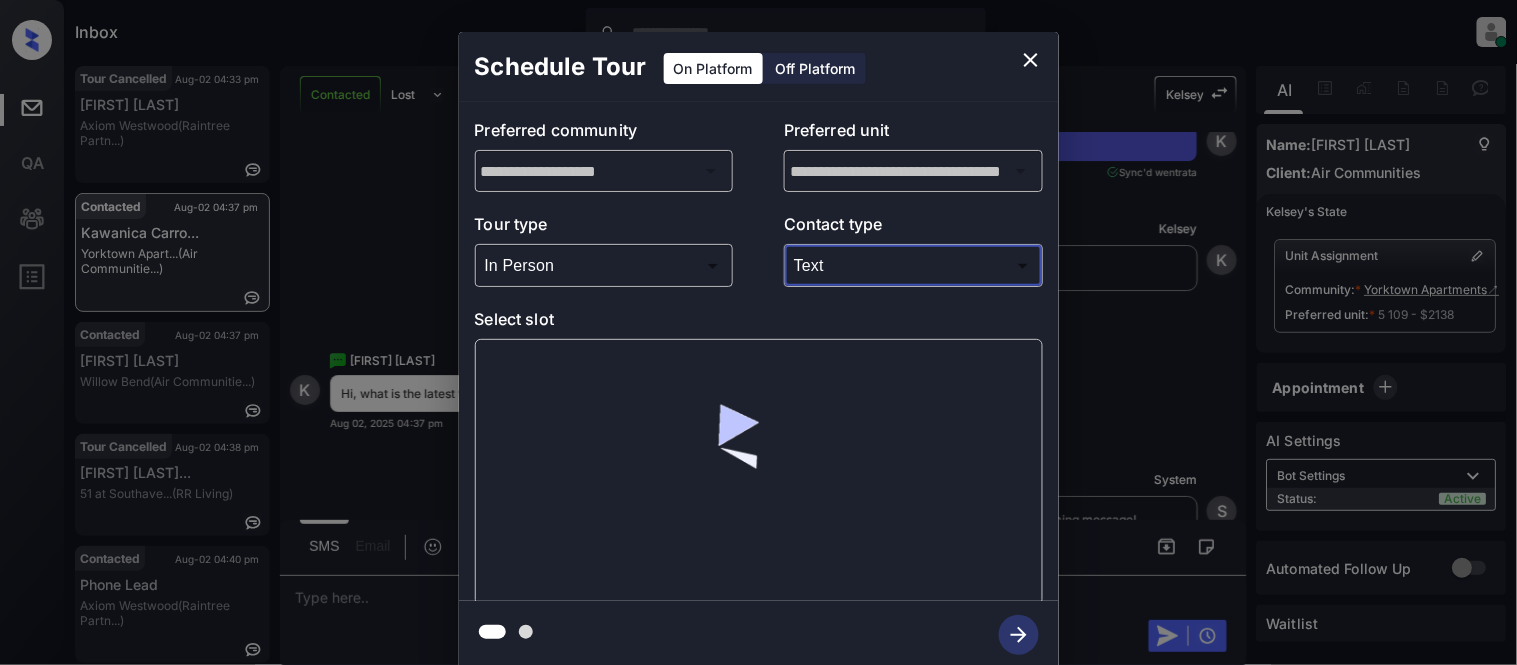 click at bounding box center (759, 472) 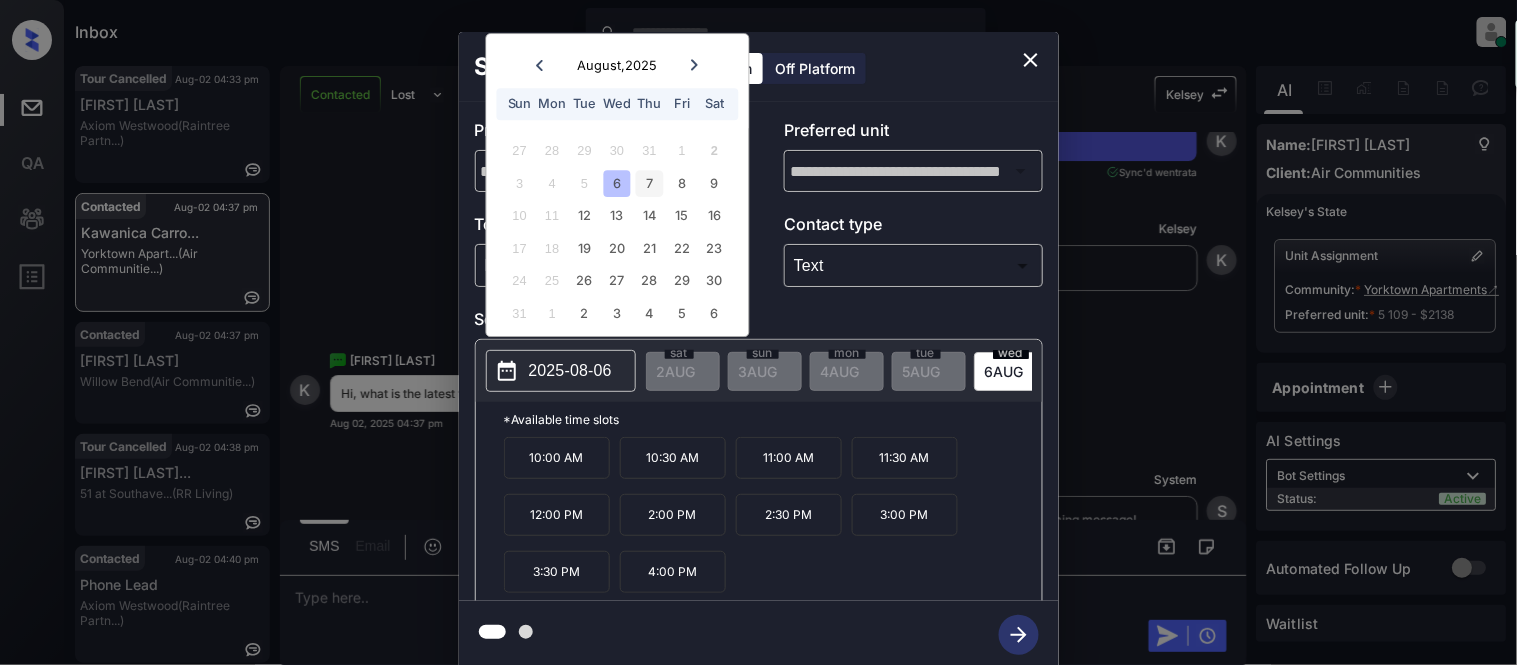 click on "7" at bounding box center (649, 183) 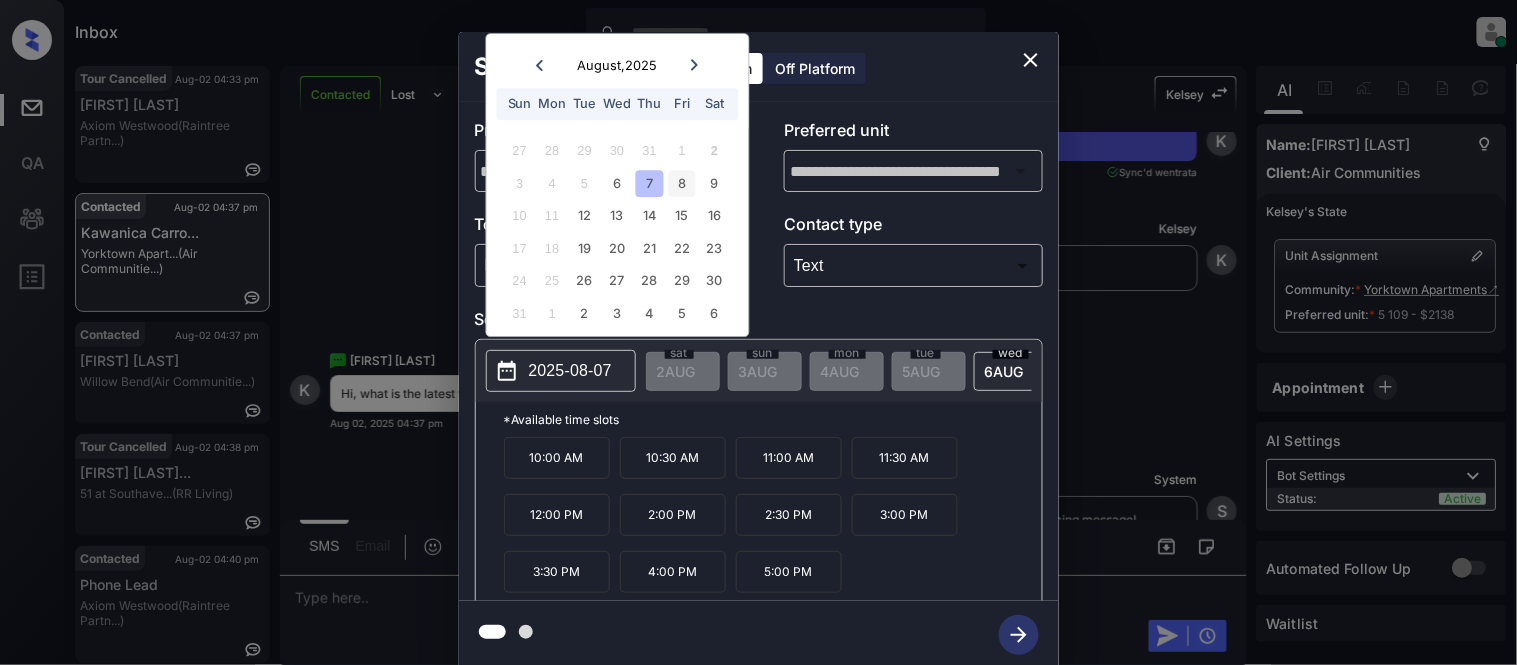 click on "8" at bounding box center [682, 183] 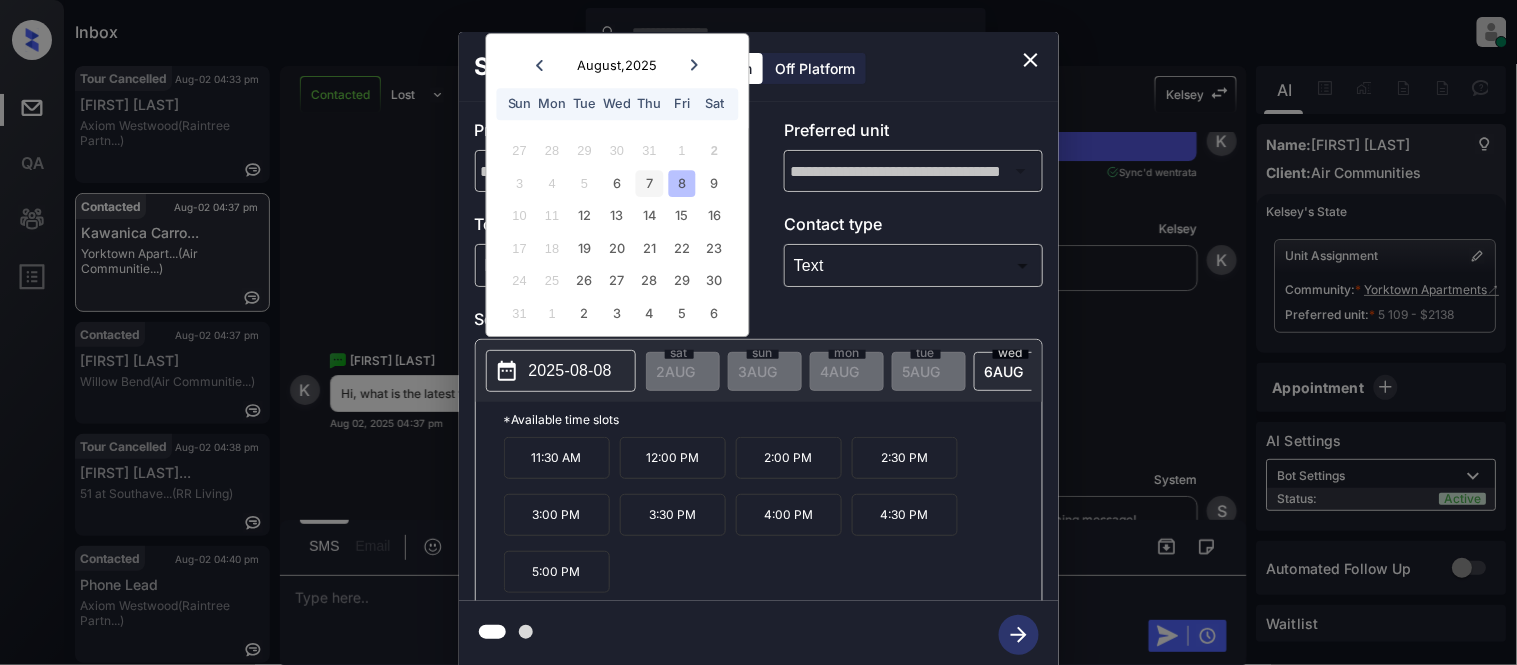 click on "7" at bounding box center [649, 183] 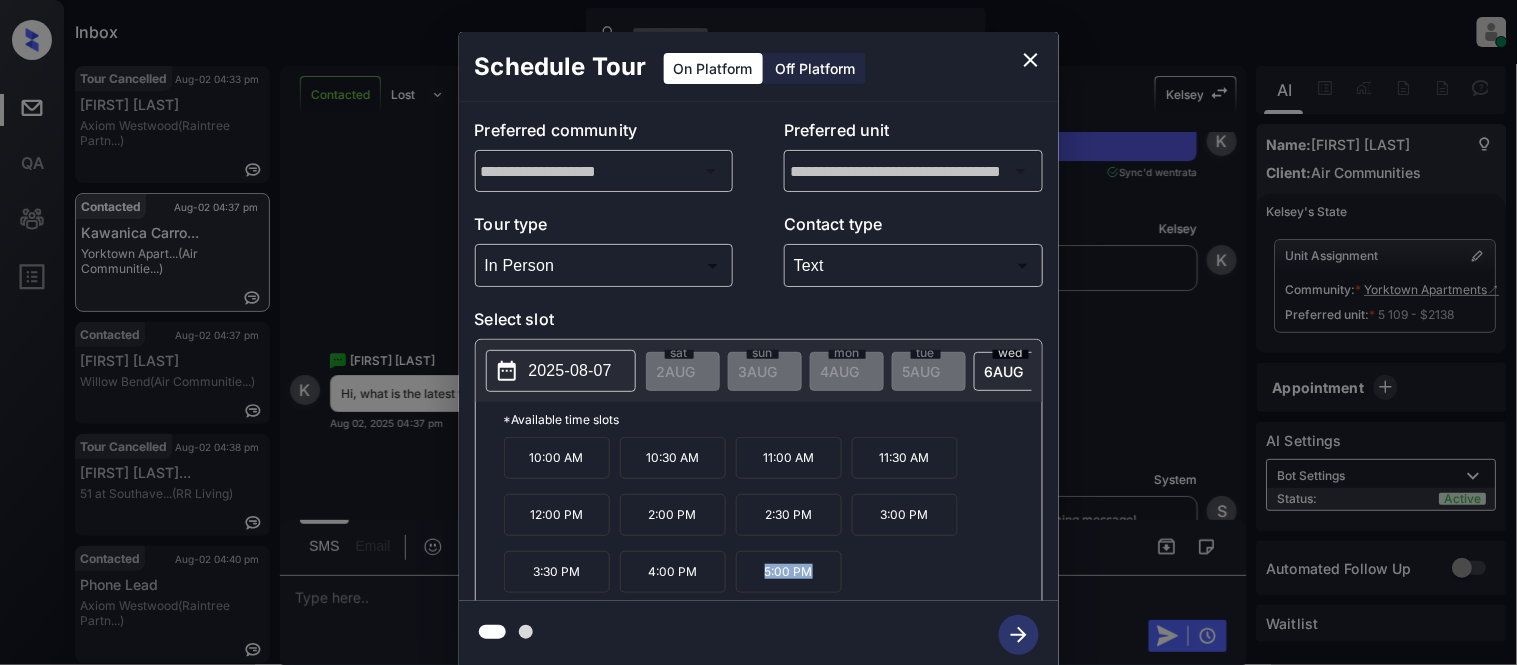 drag, startPoint x: 738, startPoint y: 586, endPoint x: 856, endPoint y: 588, distance: 118.016945 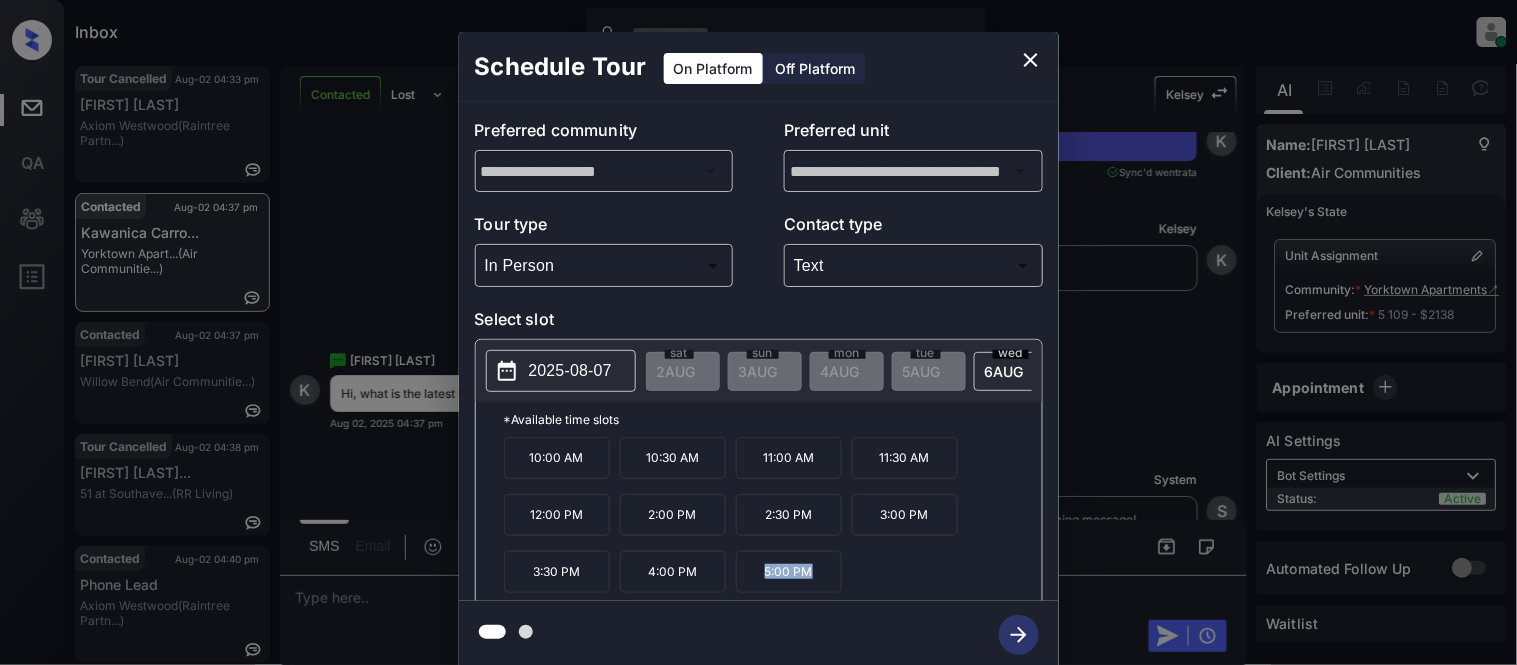 copy on "5:00 PM" 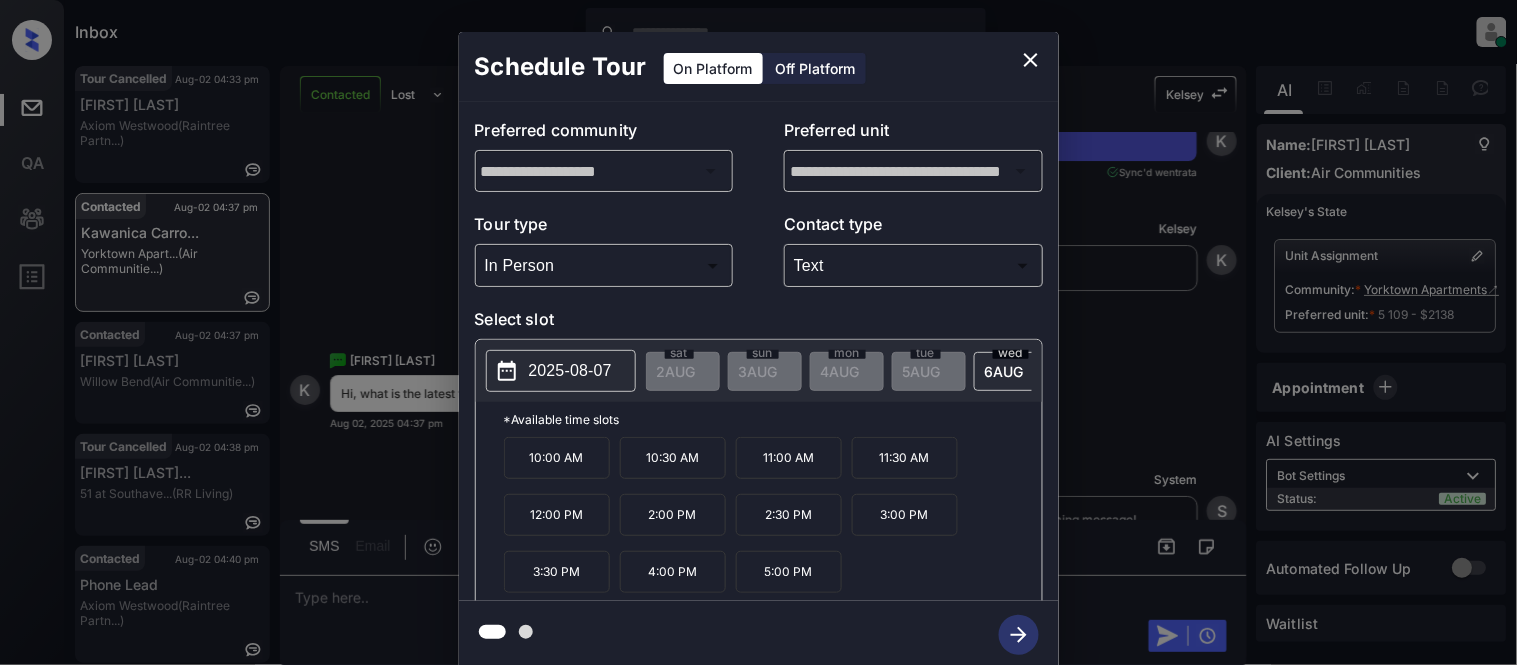 click on "**********" at bounding box center [758, 350] 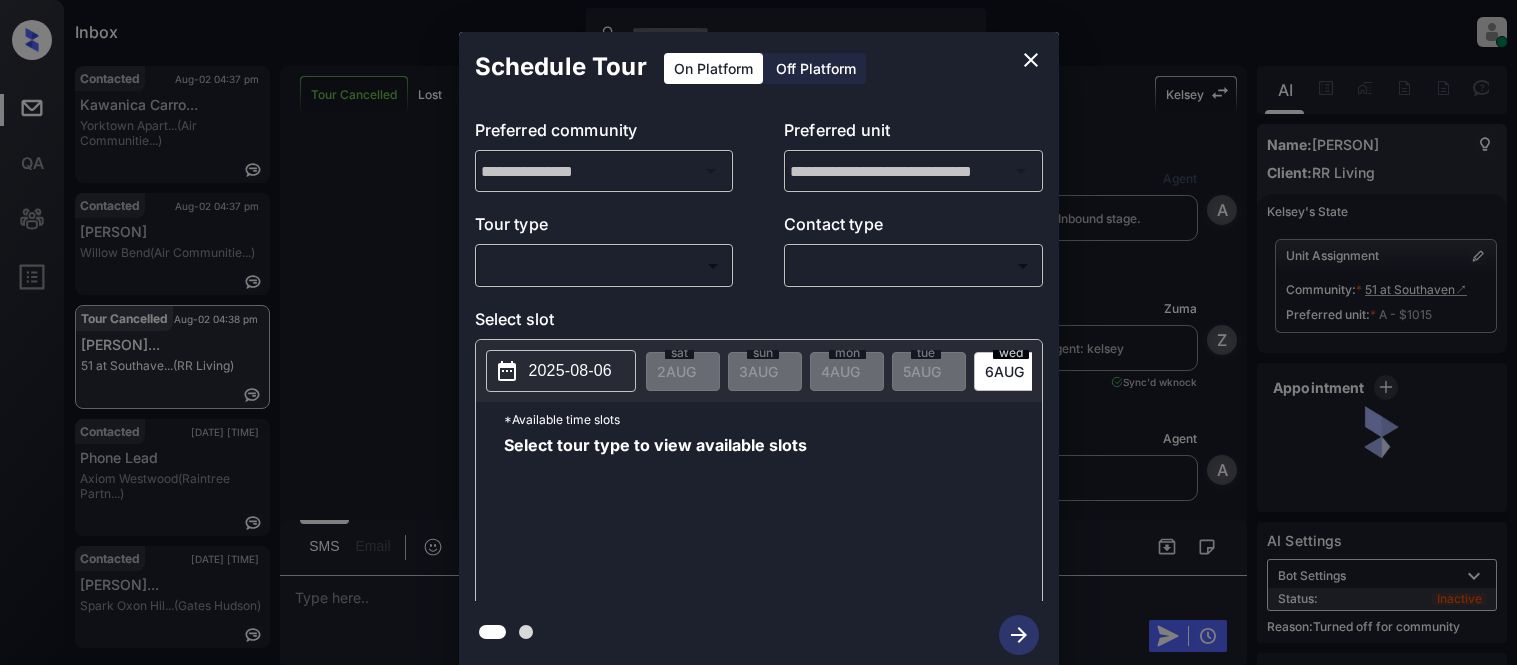 click on "Inbox [PERSON] Online Set yourself   offline Set yourself   on break Profile Switch to  light  mode Sign out Contacted [DATE] [TIME]   [PERSON] [PERSON]  (Air Communitie...) Contacted [DATE] [TIME]   [PERSON] [PERSON]  (Air Communitie...) Tour Cancelled [DATE] [TIME]   [PERSON] [PERSON]  (RR Living) Contacted [DATE] [TIME]   Phone Lead Axiom Westwood  (Raintree Partn...) Contacted [DATE] [TIME]   [PERSON] Spark Oxon Hil...  (Gates Hudson) Tour Cancelled Lost Lead Sentiment: Angry Upon sliding the acknowledgement:  Lead will move to lost stage. * ​ SMS and call option will be set to opt out. AFM will be turned off for the lead. [PERSON] New Message Agent Lead created via webhook in Inbound stage. [DATE] [TIME] A New Message [PERSON] Lead transferred to leasing agent: [PERSON] [DATE] [TIME]  Sync'd w  knock [PERSON] New Message Agent AFM Request sent to [PERSON]. [DATE] [TIME] A New Message Agent Notes Note: [DATE] [TIME] A [PERSON]" at bounding box center [758, 332] 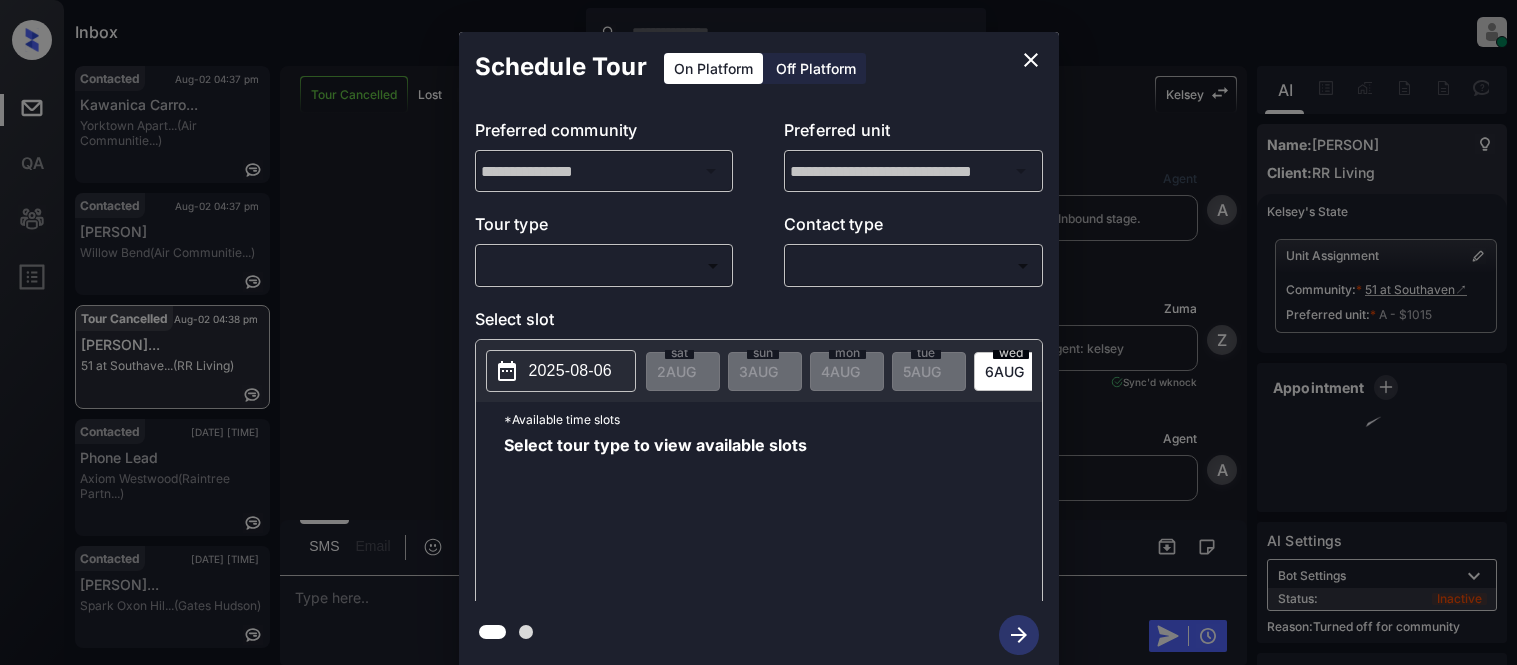 scroll, scrollTop: 0, scrollLeft: 0, axis: both 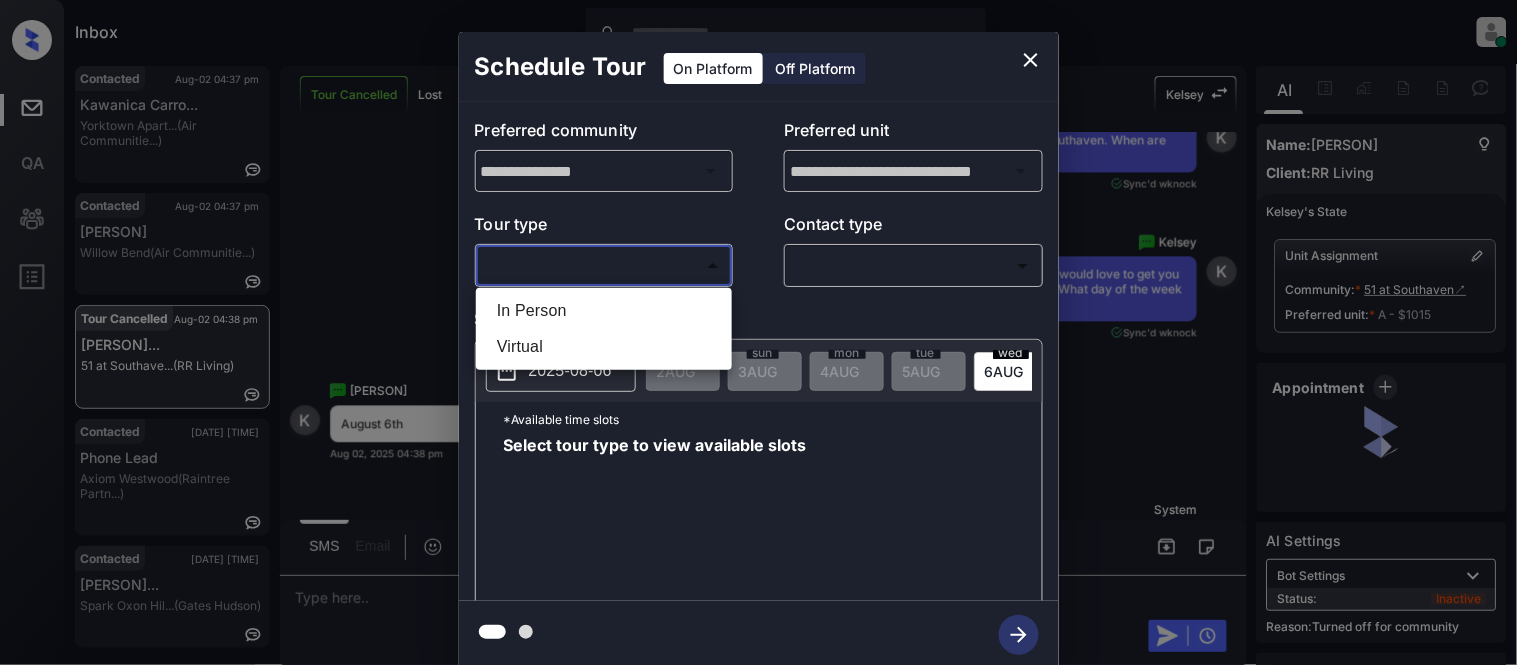 click on "In Person" at bounding box center (604, 311) 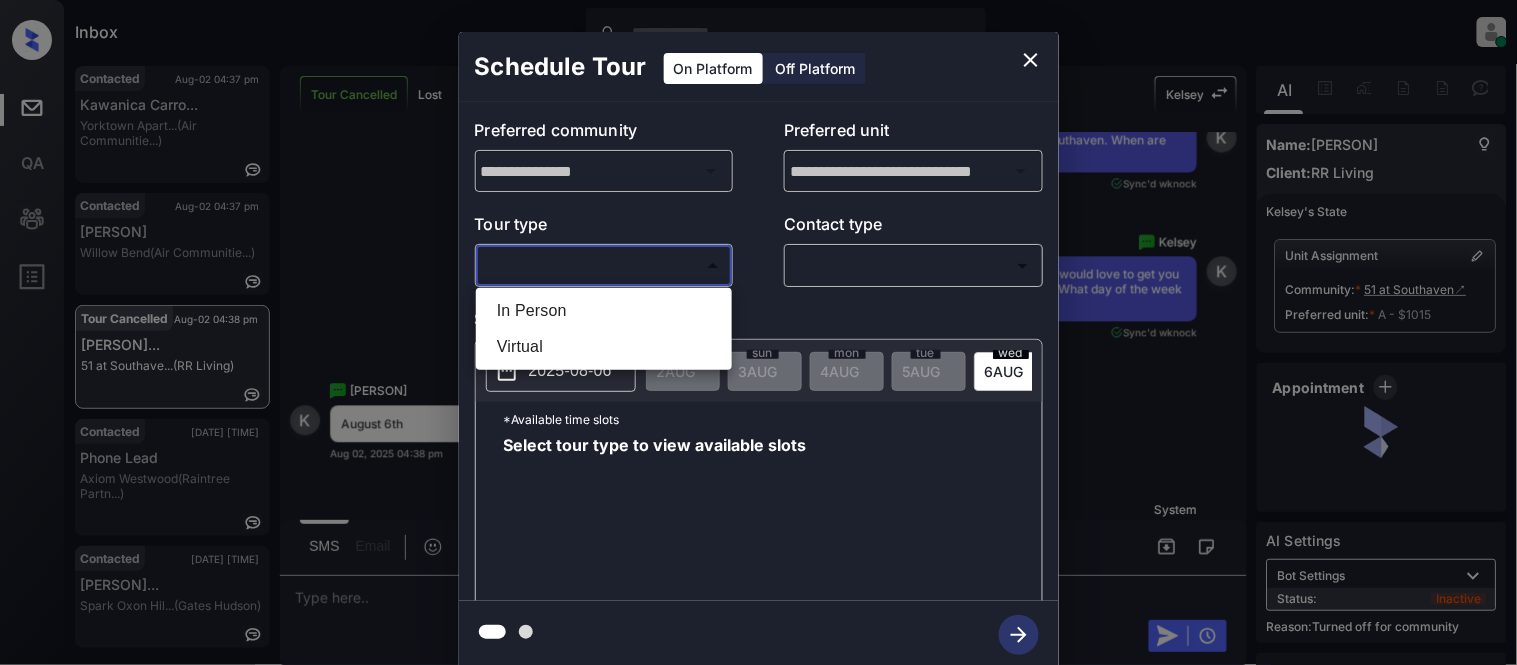 type on "********" 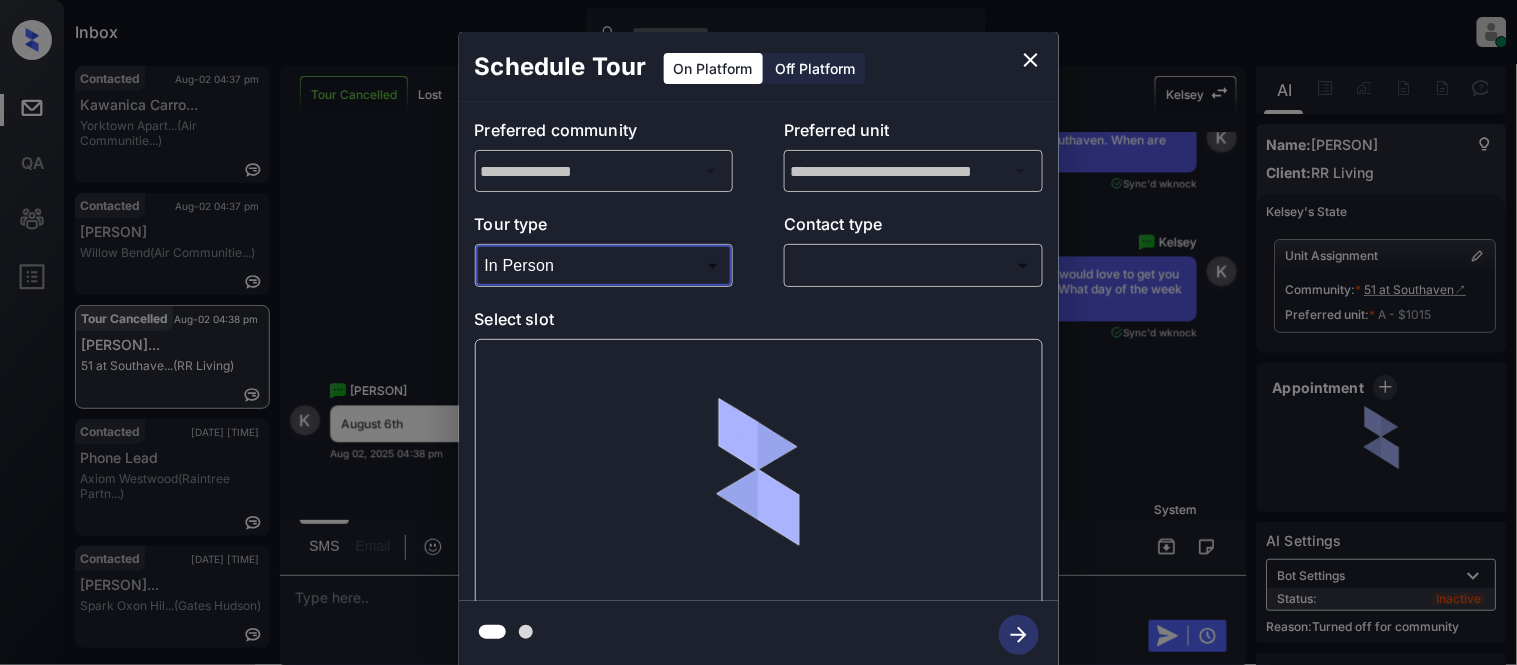 click at bounding box center [758, 332] 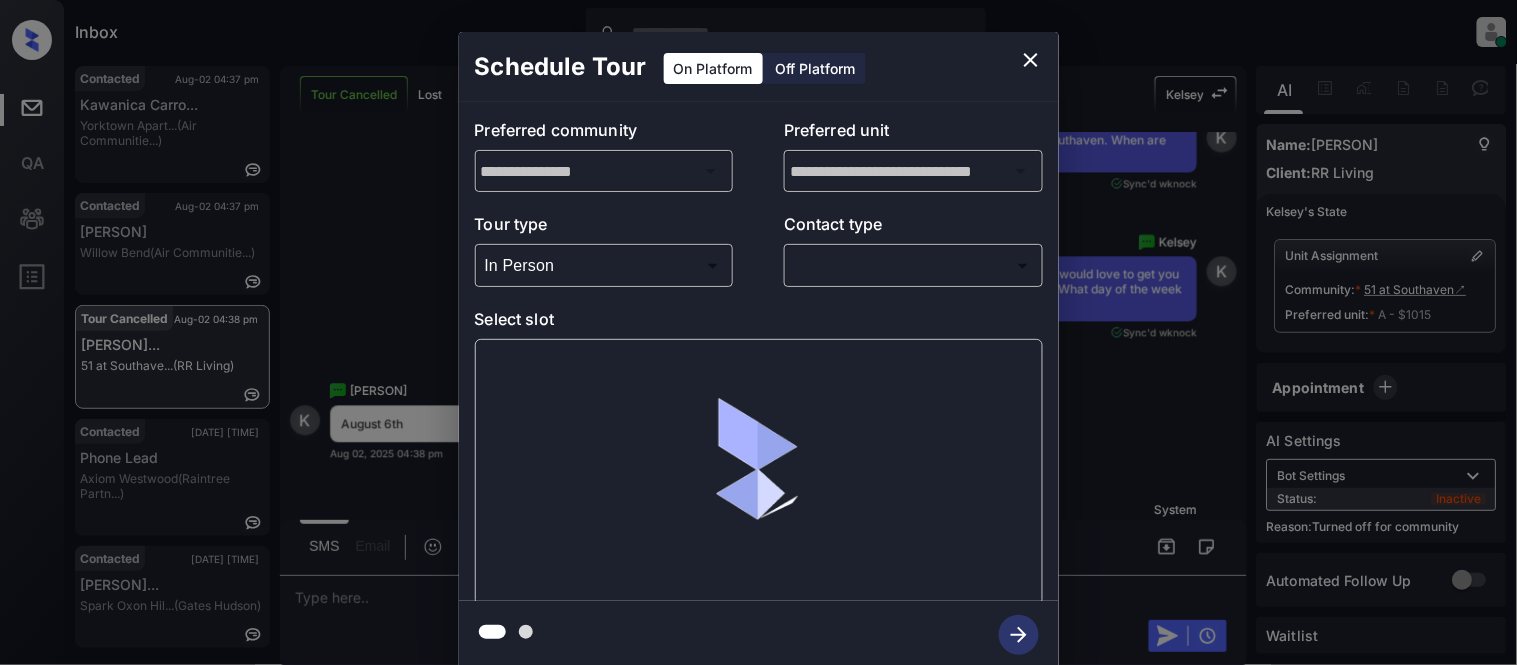 click on "Inbox Kristina Cataag Online Set yourself   offline Set yourself   on break Profile Switch to  light  mode Sign out Contacted Aug-02 04:37 pm   Kawanica Carro... Yorktown Apart...  (Air Communitie...) Contacted Aug-02 04:37 pm   Marcus Nathan Willow Bend  (Air Communitie...) Tour Cancelled Aug-02 04:38 pm   Kenisha Rodger... 51 at Southave...  (RR Living) Contacted Aug-02 04:43 pm   Phone Lead Axiom Westwood  (Raintree Partn...) Contacted Aug-02 04:44 pm   Michelle Butle... Spark Oxon Hil...  (Gates Hudson) Tour Cancelled Lost Lead Sentiment: Angry Upon sliding the acknowledgement:  Lead will move to lost stage. * ​ SMS and call option will be set to opt out. AFM will be turned off for the lead. Kelsey New Message Agent Lead created via webhook in Inbound stage. Jul 29, 2025 06:41 am A New Message Zuma Lead transferred to leasing agent: kelsey Jul 29, 2025 06:41 am  Sync'd w  knock Z New Message Agent AFM Request sent to Kelsey. Jul 29, 2025 06:41 am A New Message Agent Notes Note: Jul 29, 2025 06:41 am A K" at bounding box center [758, 332] 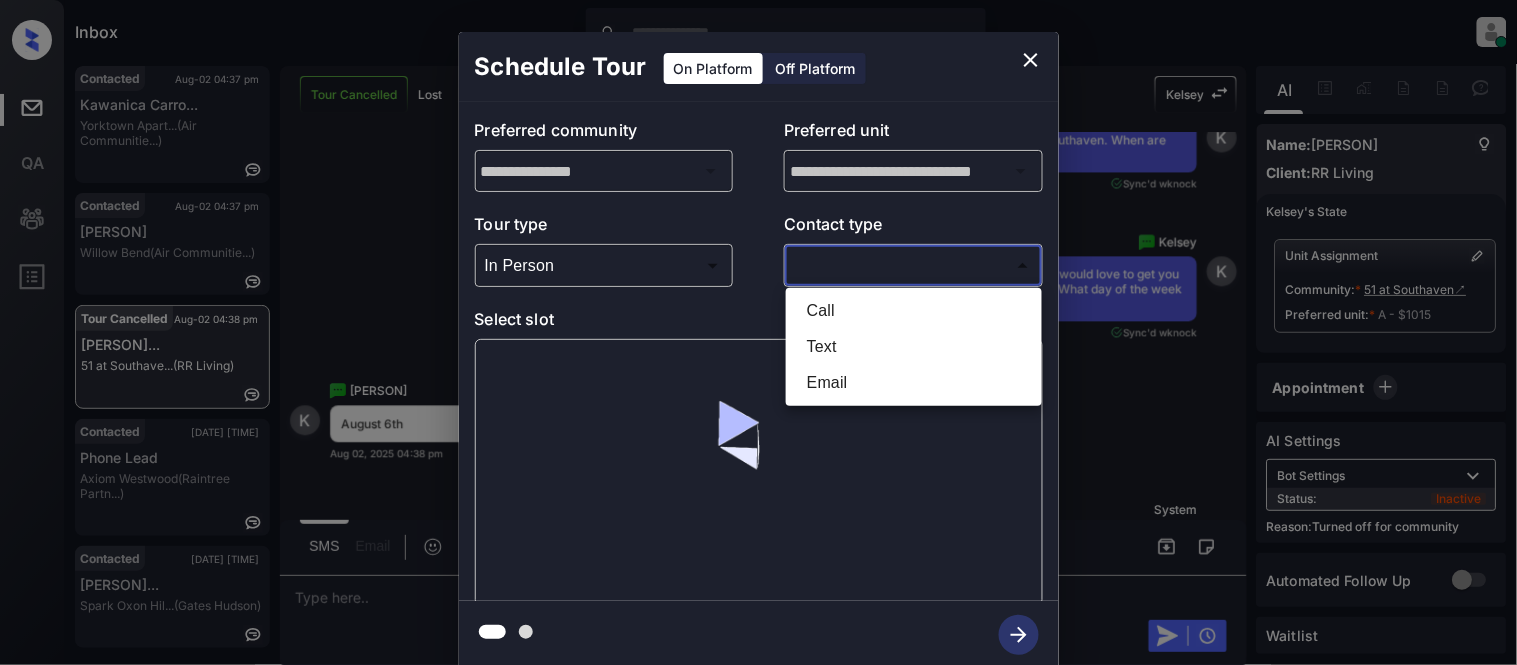 click on "Text" at bounding box center (914, 347) 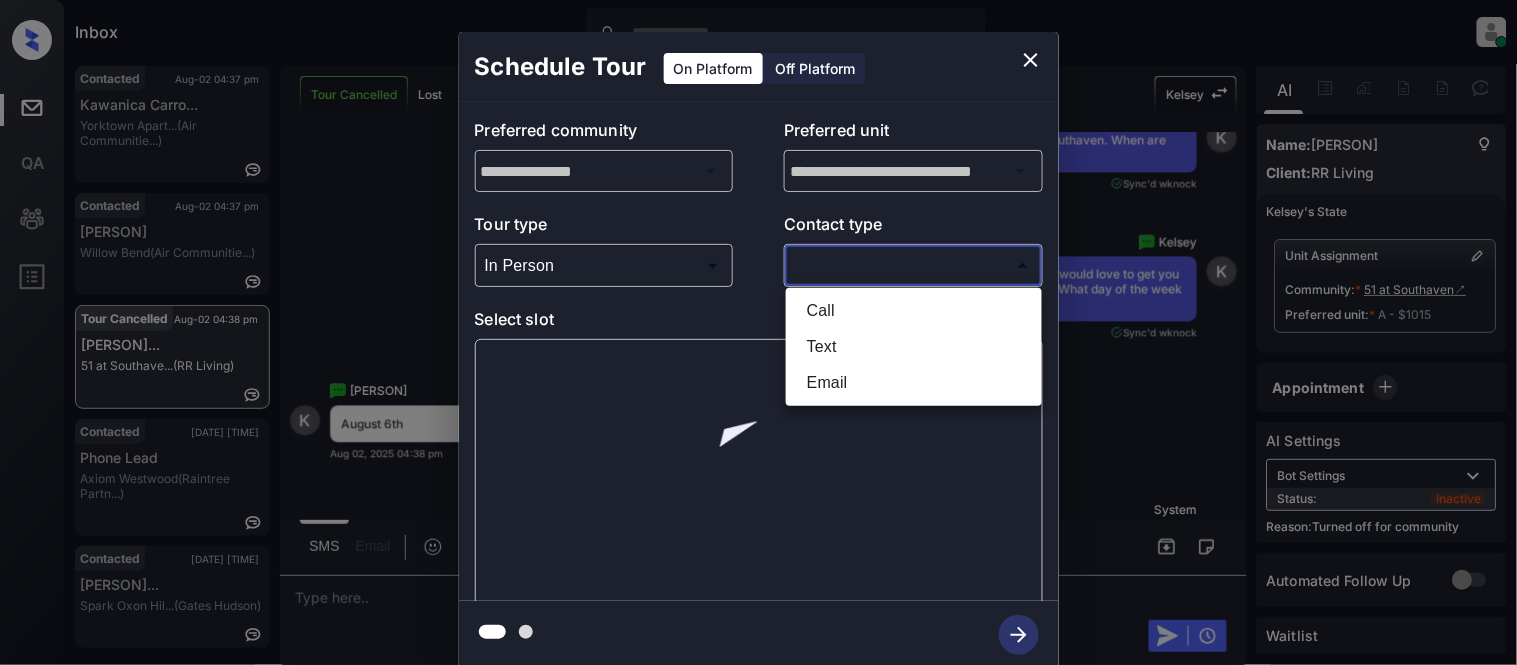 type on "****" 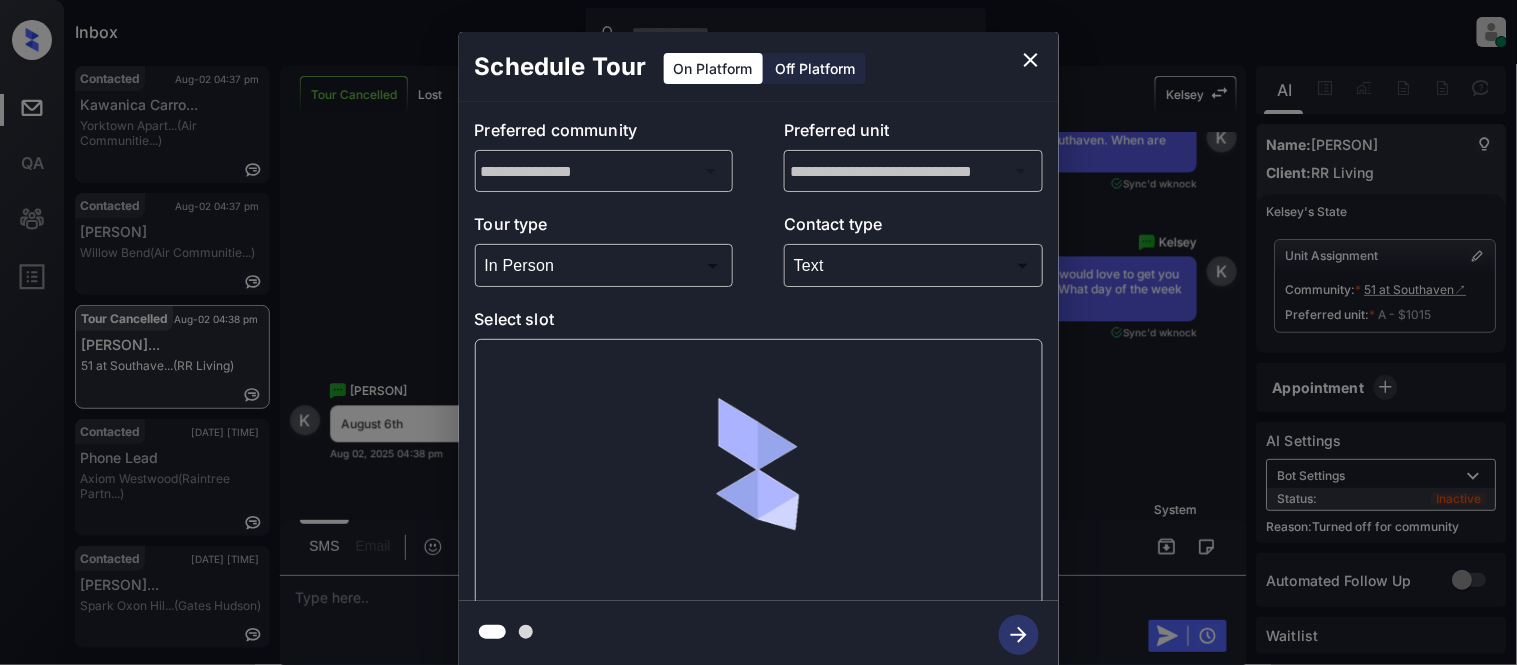 click at bounding box center (759, 472) 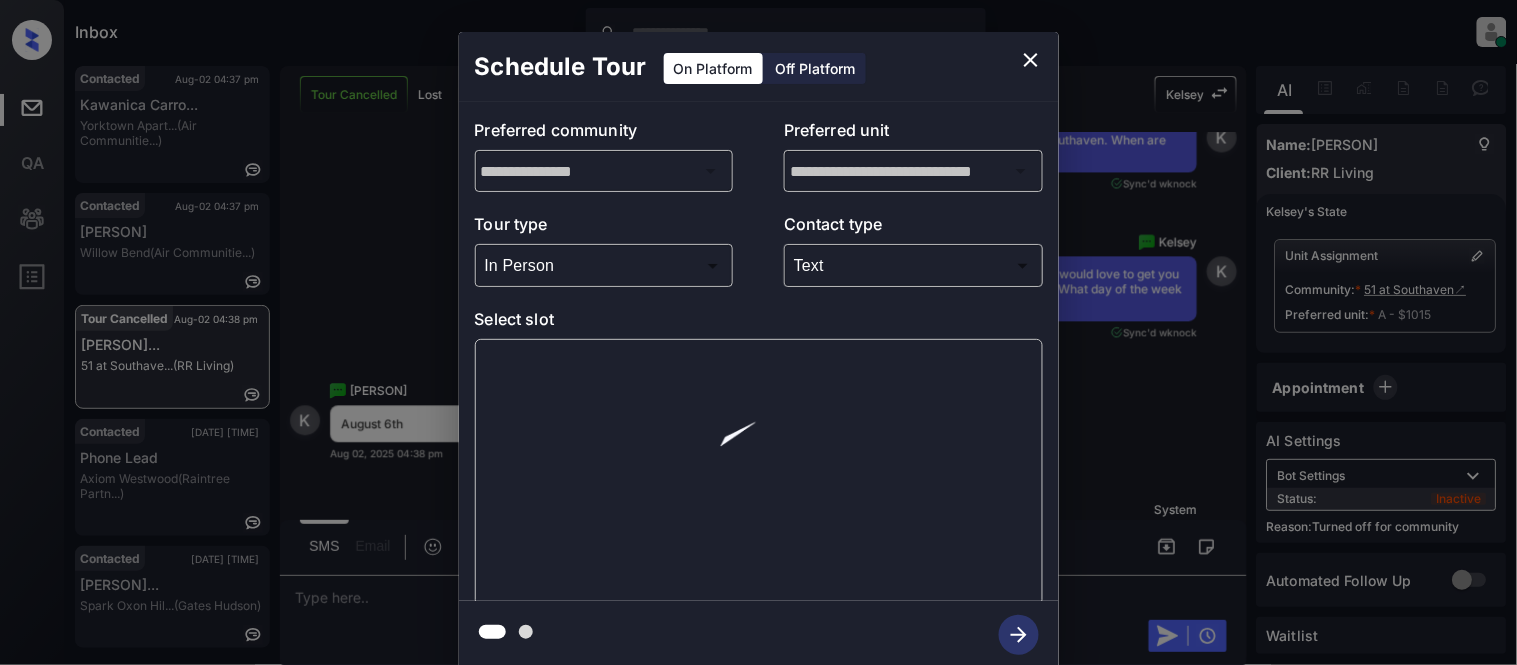 click at bounding box center (759, 472) 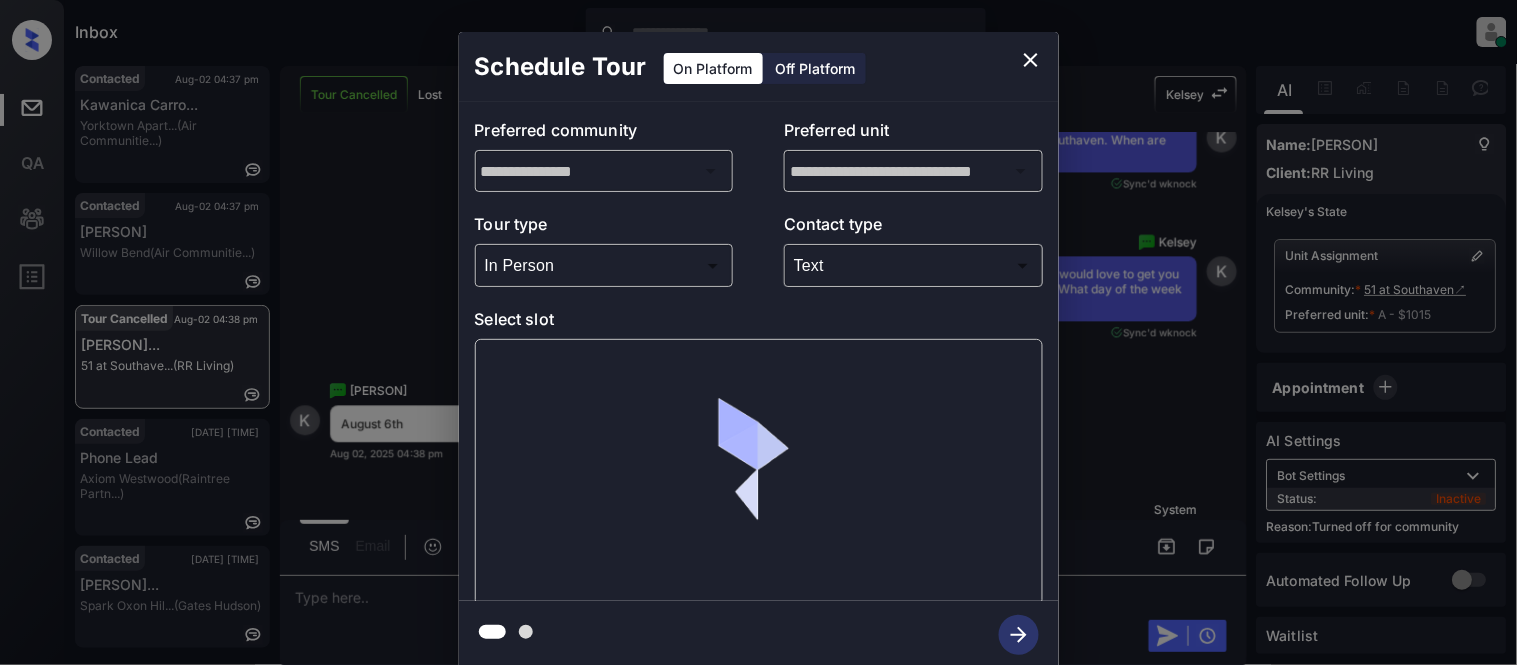 click at bounding box center [759, 472] 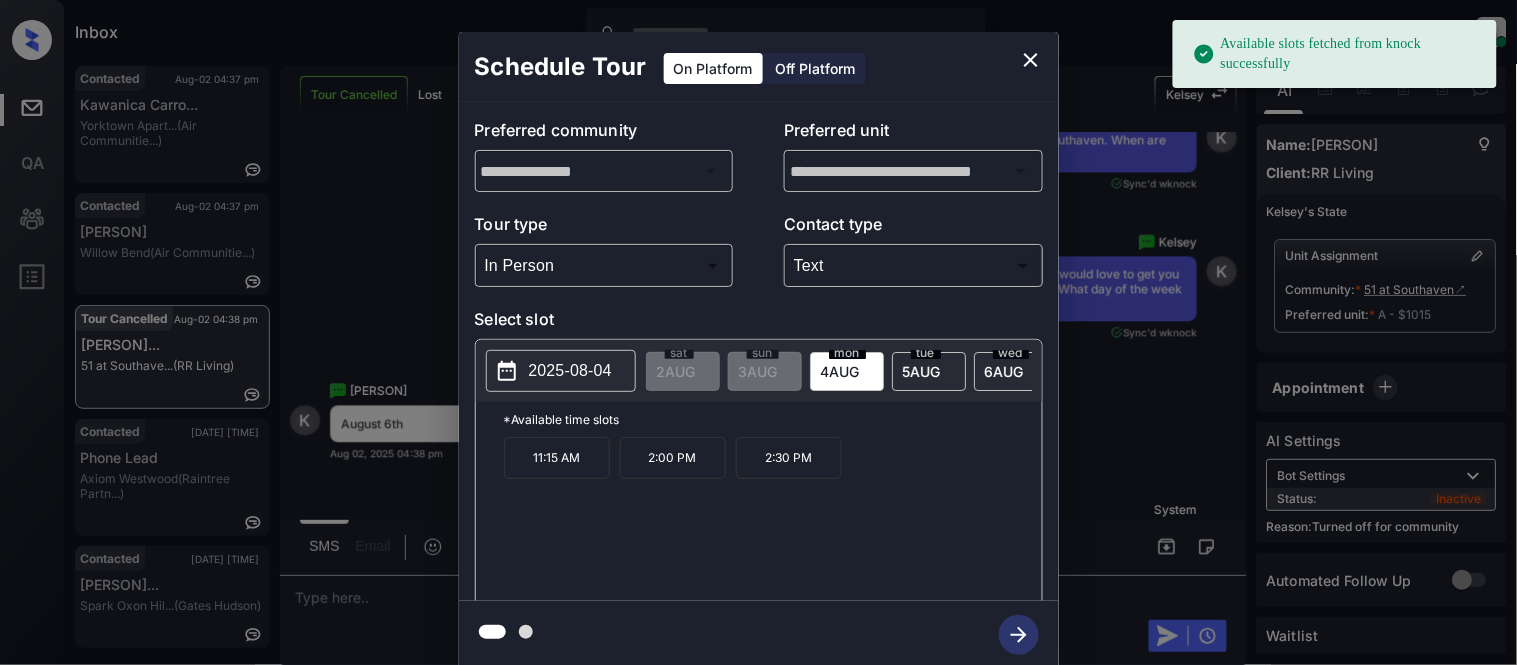 click on "6 AUG" at bounding box center (676, 371) 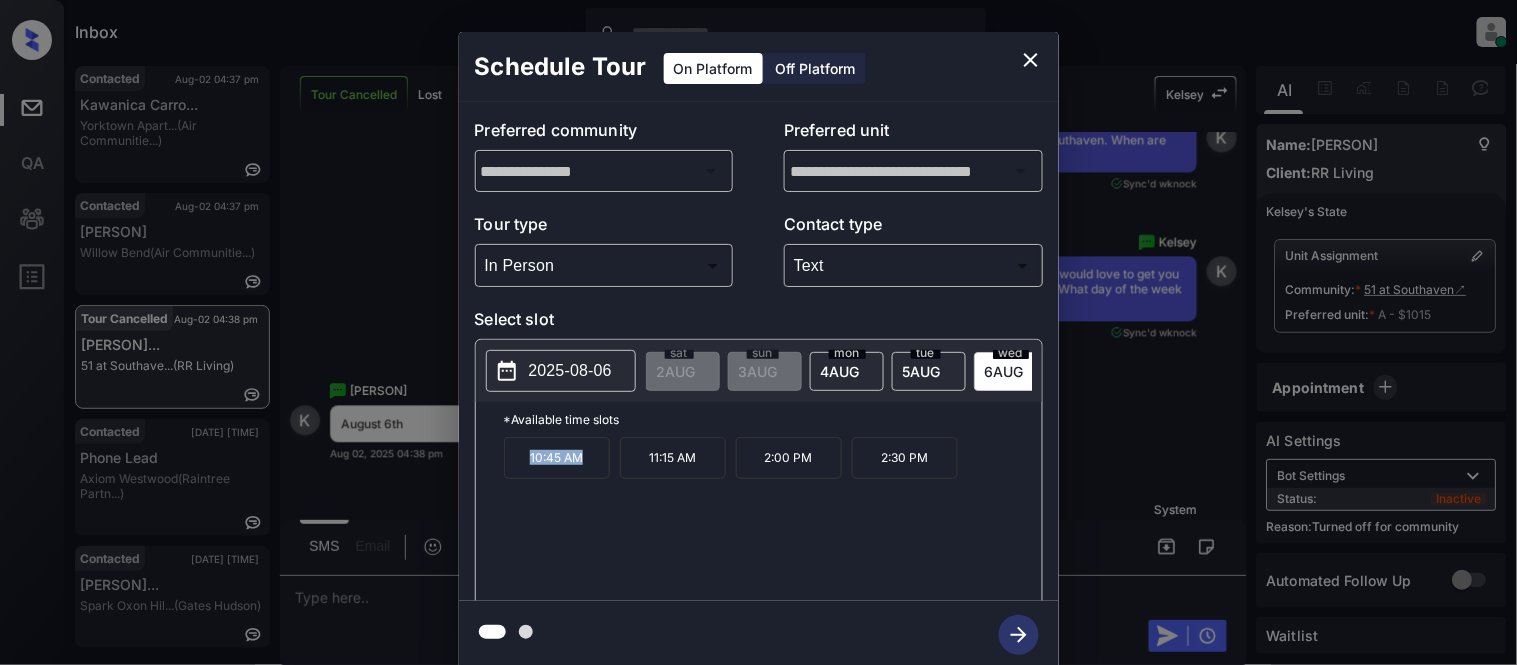 drag, startPoint x: 523, startPoint y: 461, endPoint x: 582, endPoint y: 470, distance: 59.682495 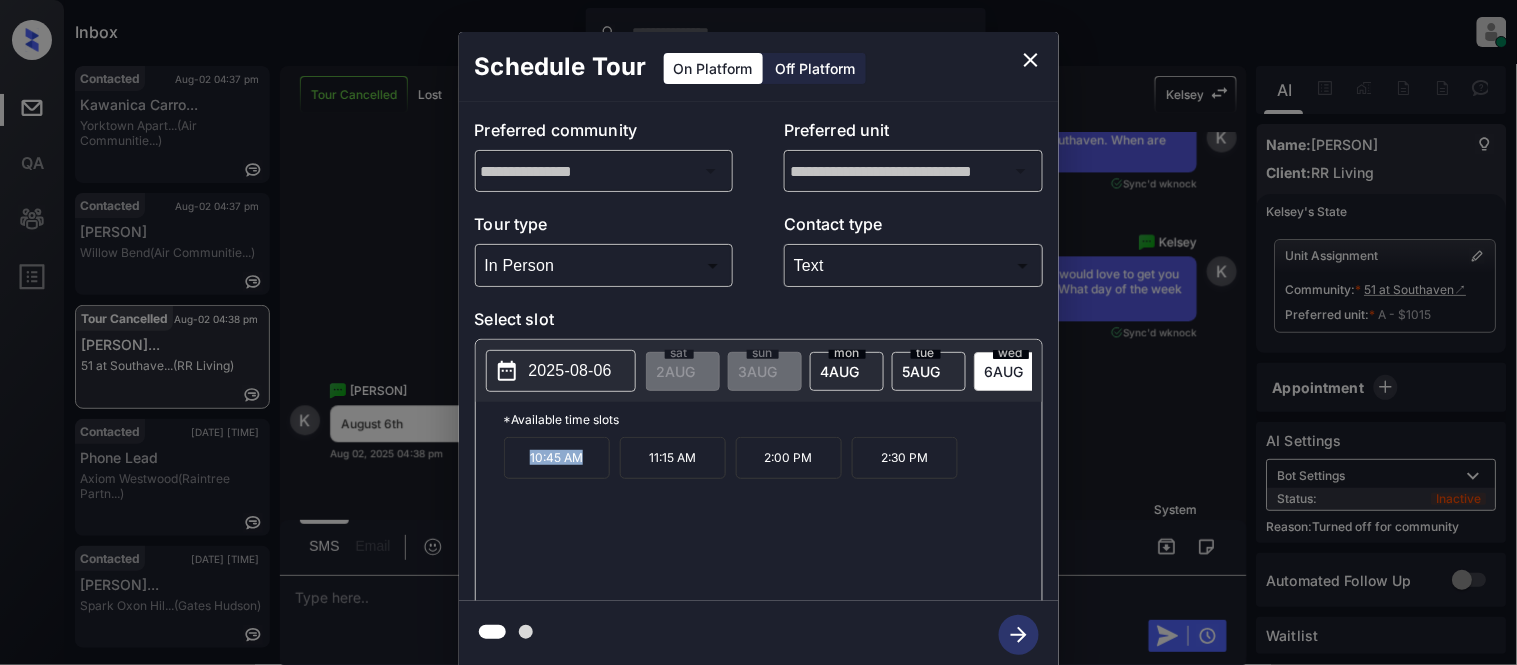 click on "10:45 AM" at bounding box center [557, 458] 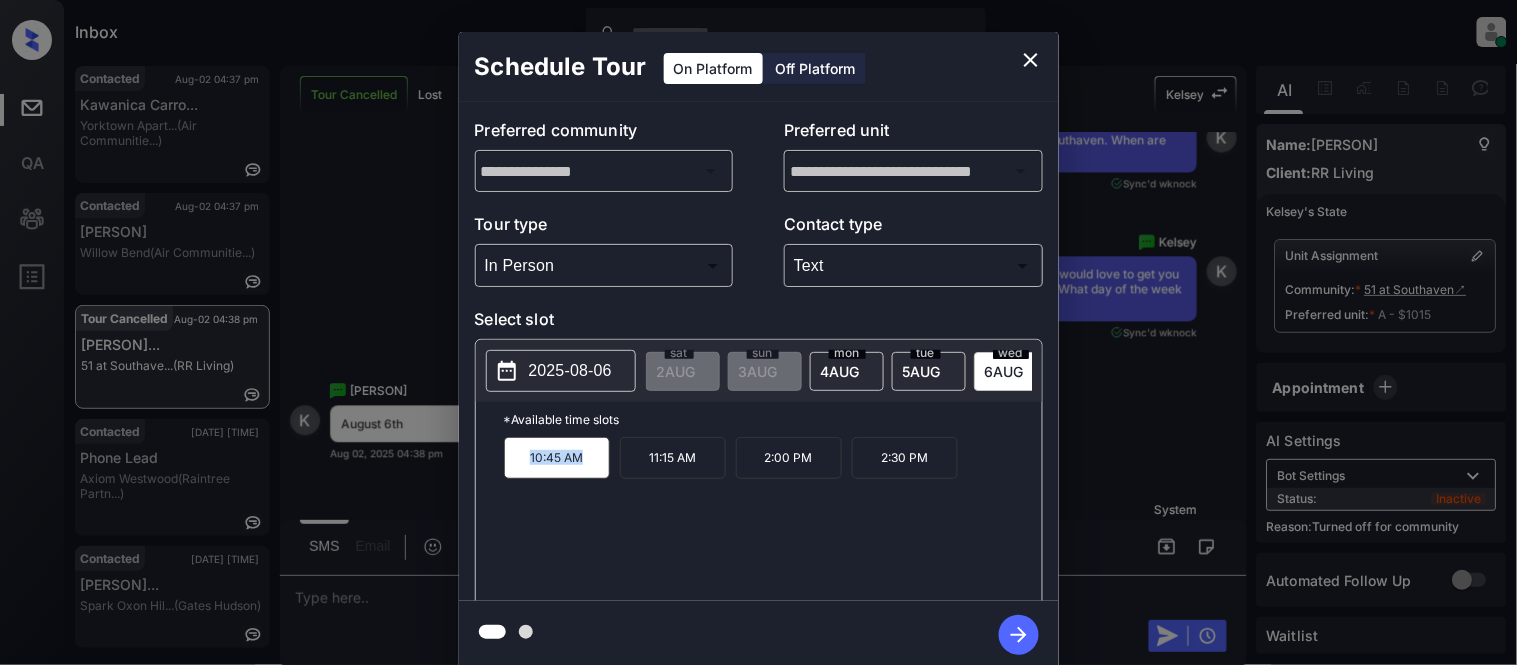 copy on "10:45 AM" 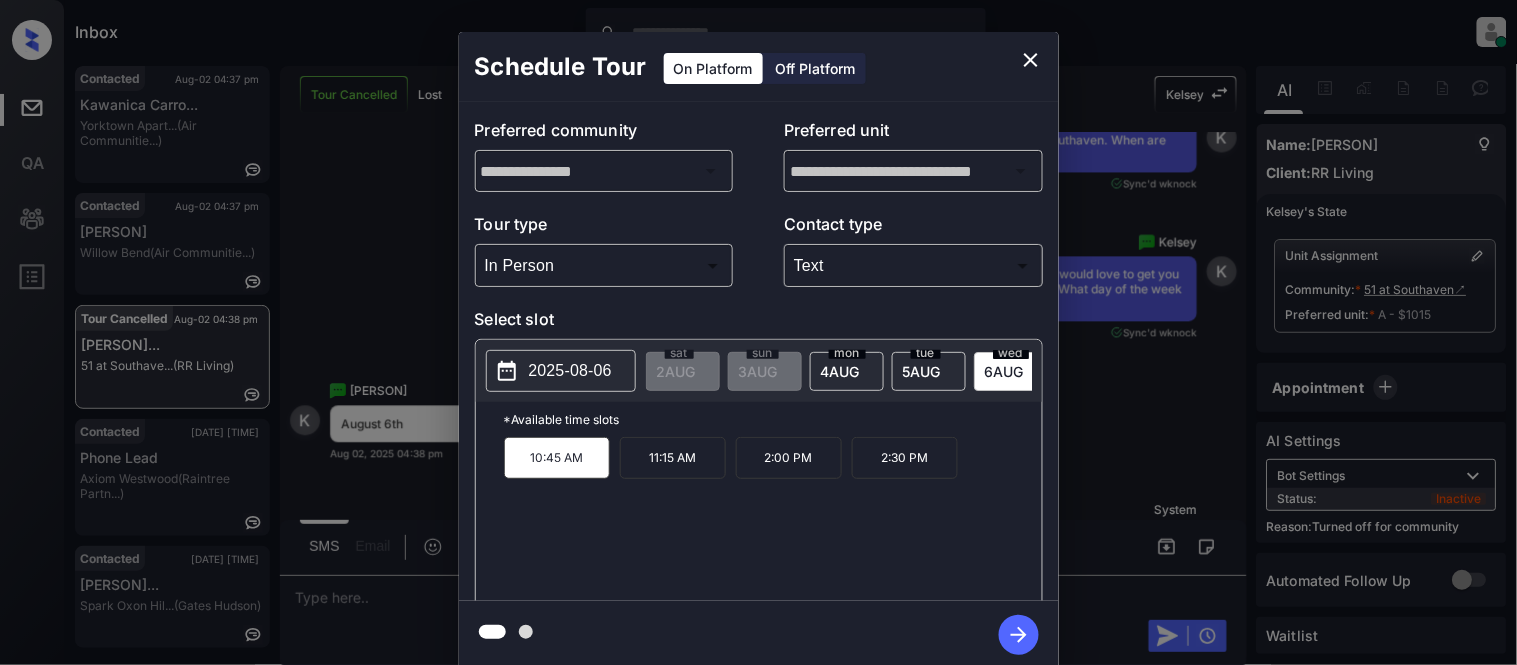click on "**********" at bounding box center [758, 350] 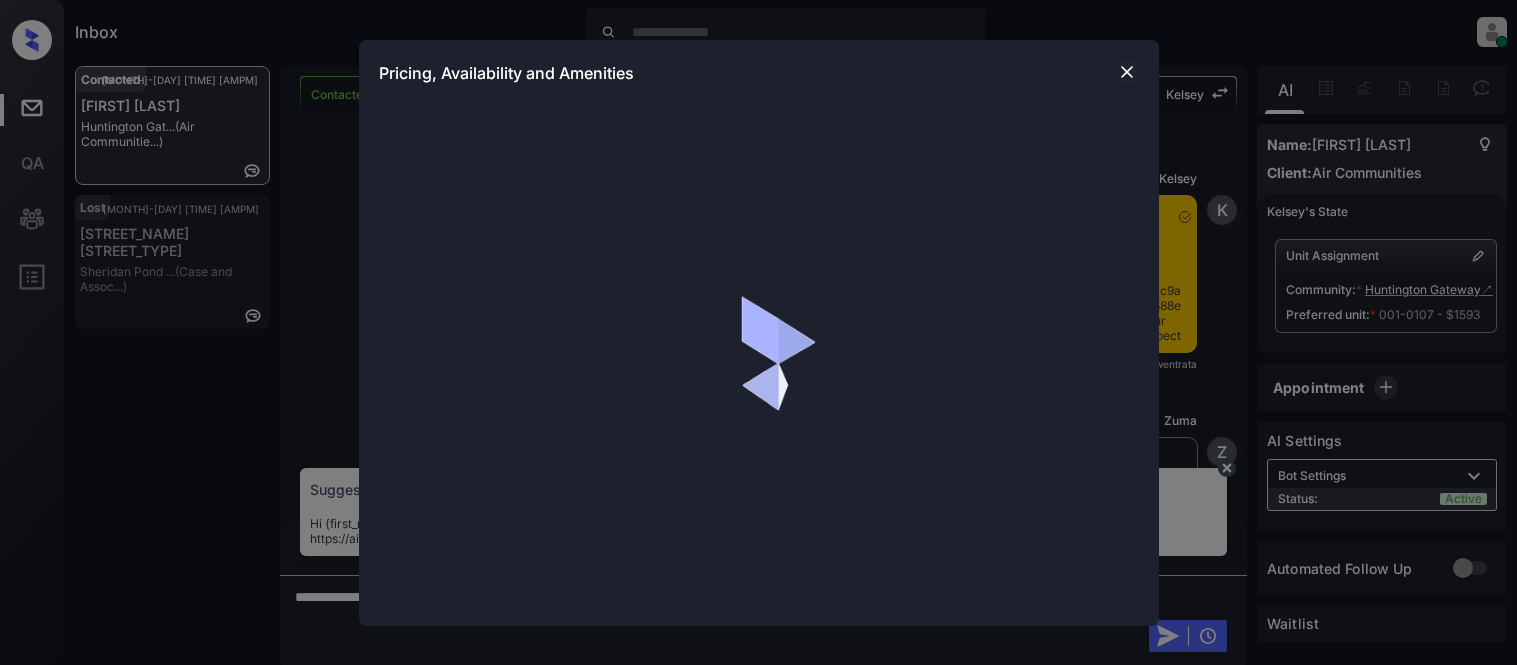 scroll, scrollTop: 0, scrollLeft: 0, axis: both 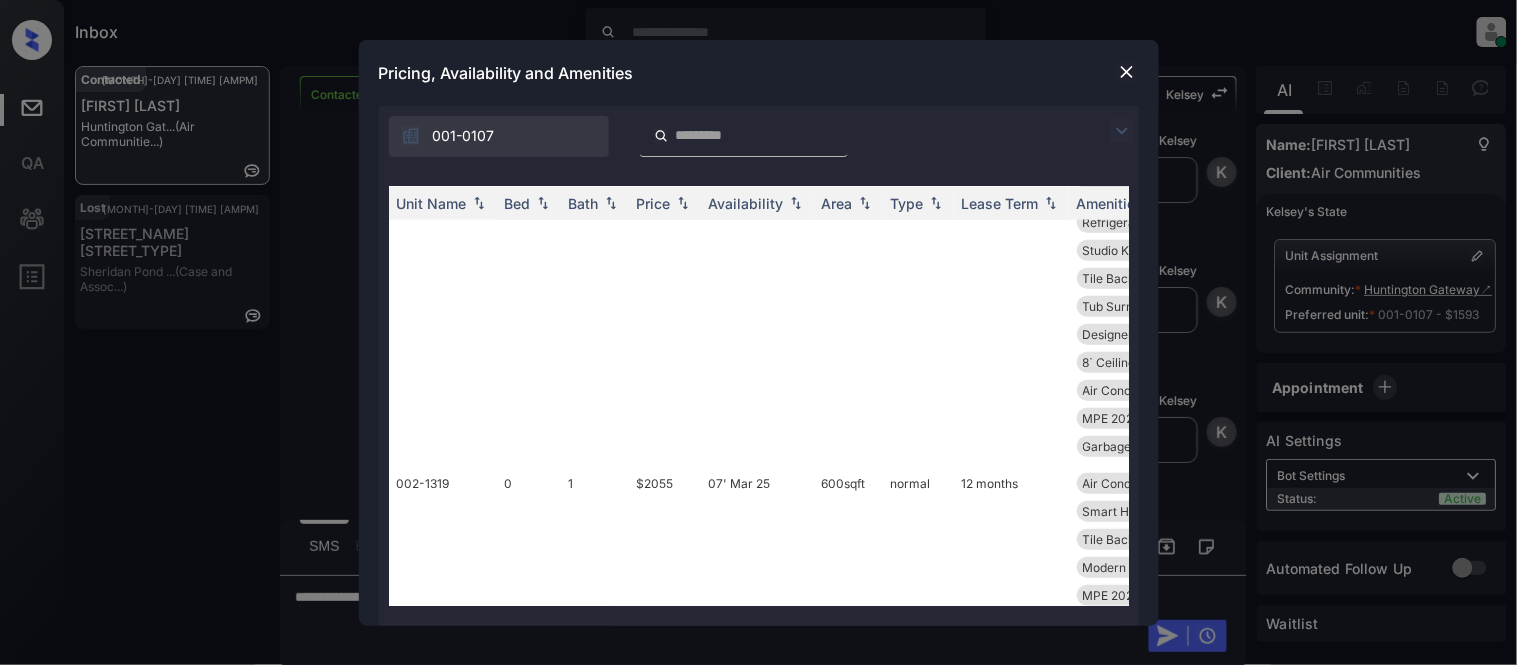 click at bounding box center [1127, 72] 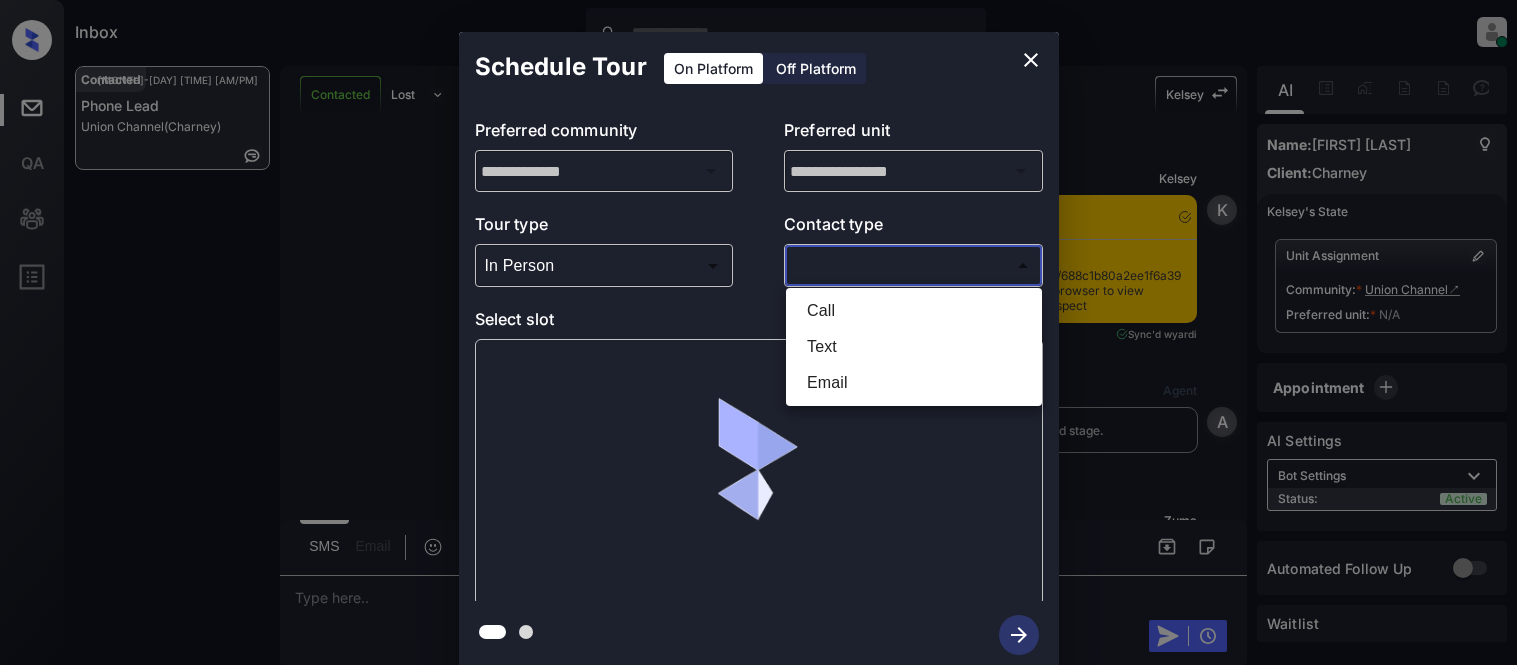 click on "Text" at bounding box center [914, 347] 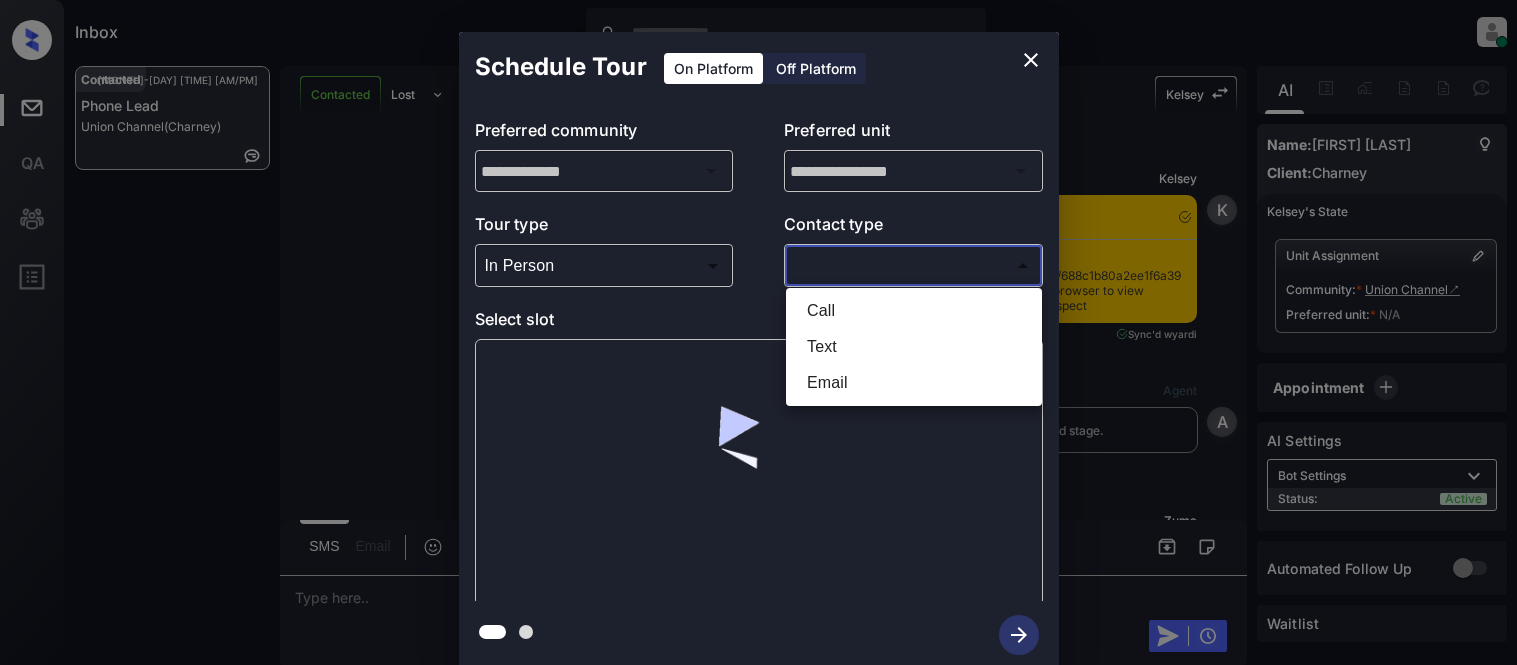 type on "****" 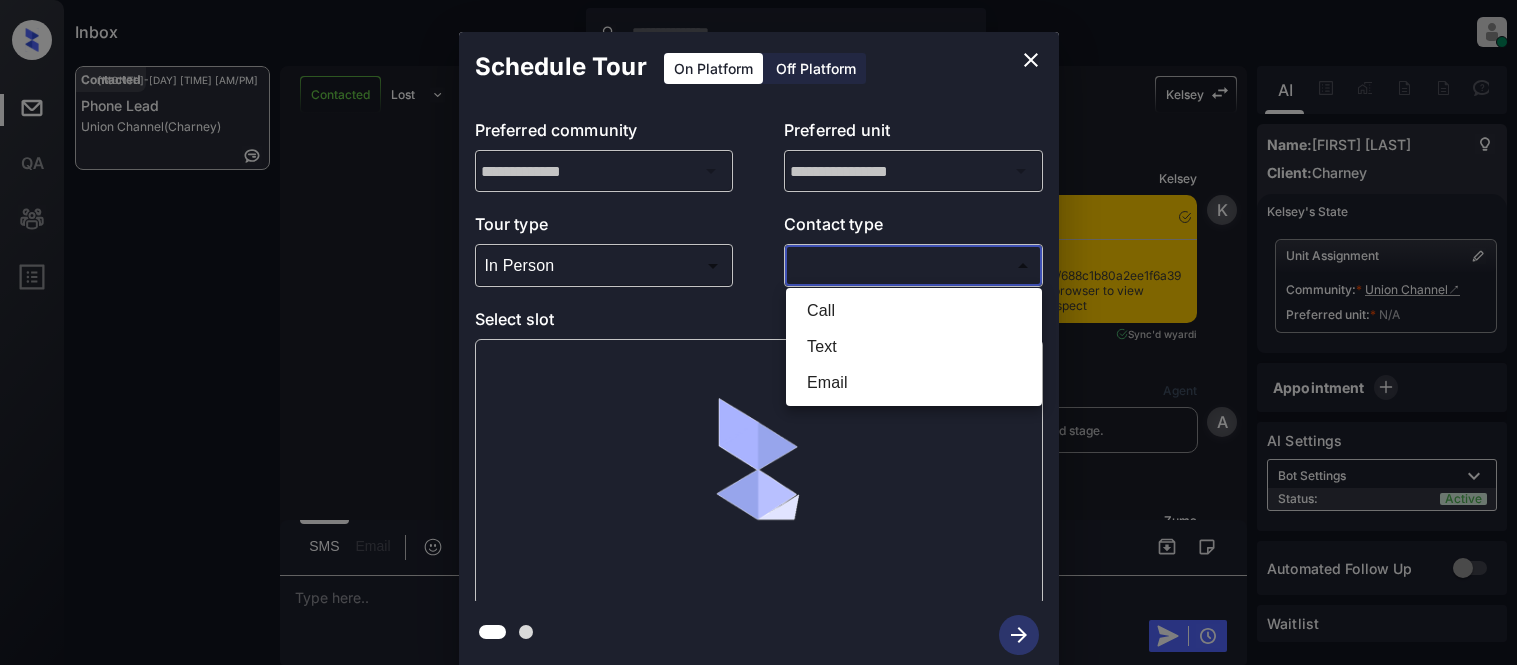 scroll, scrollTop: 0, scrollLeft: 0, axis: both 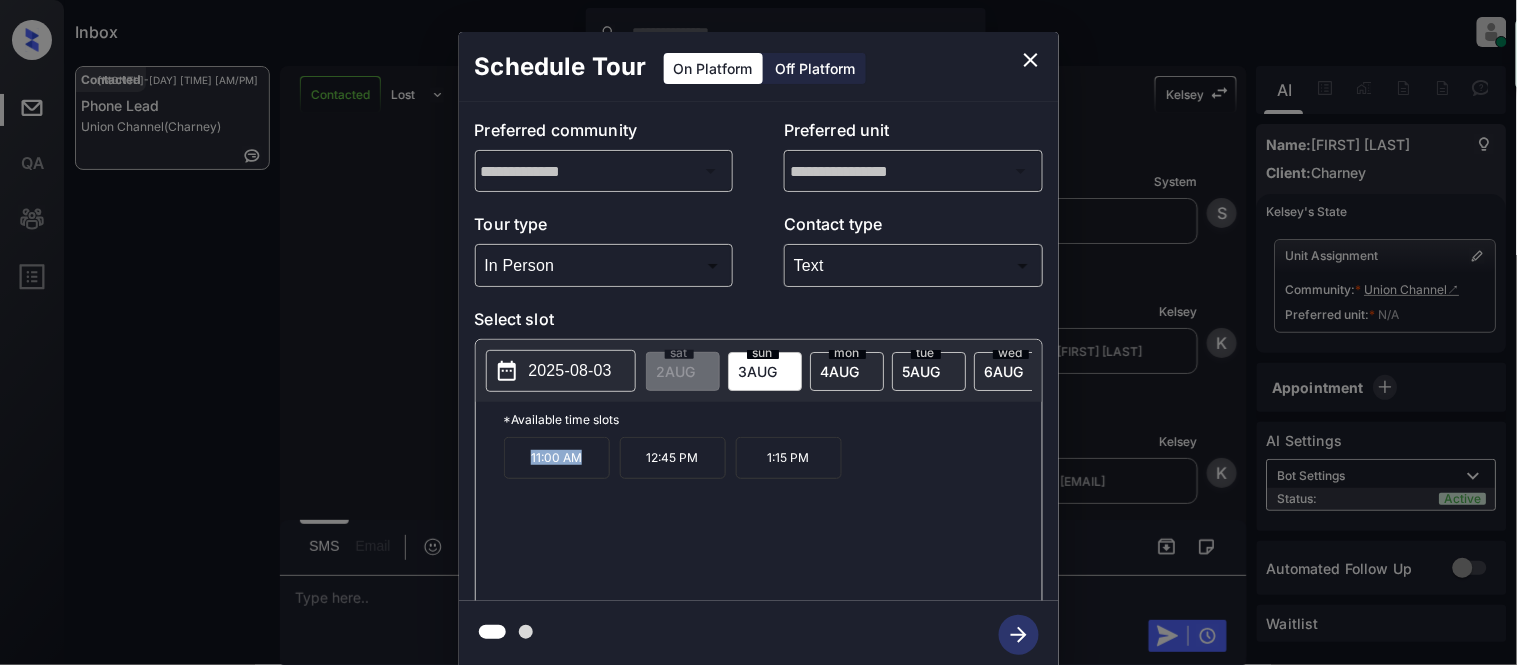 drag, startPoint x: 525, startPoint y: 460, endPoint x: 607, endPoint y: 468, distance: 82.38932 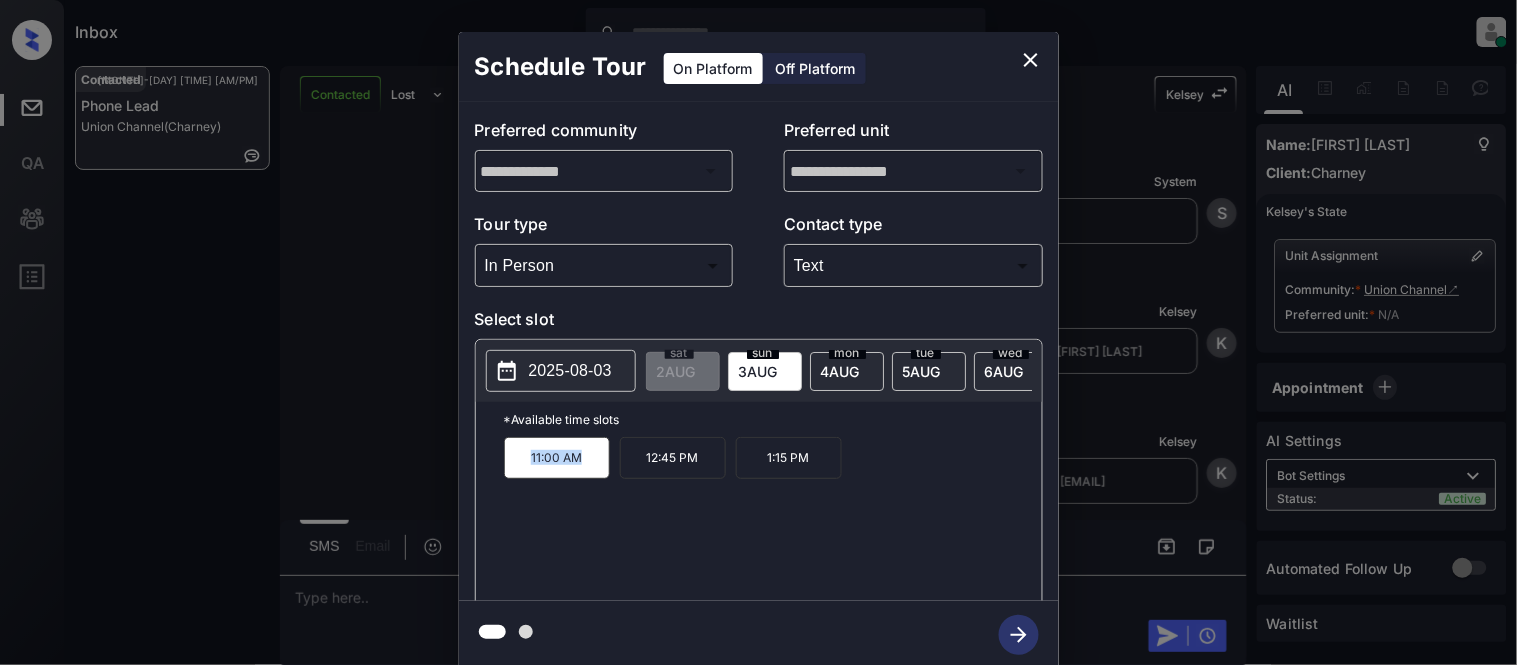 copy on "11:00 AM" 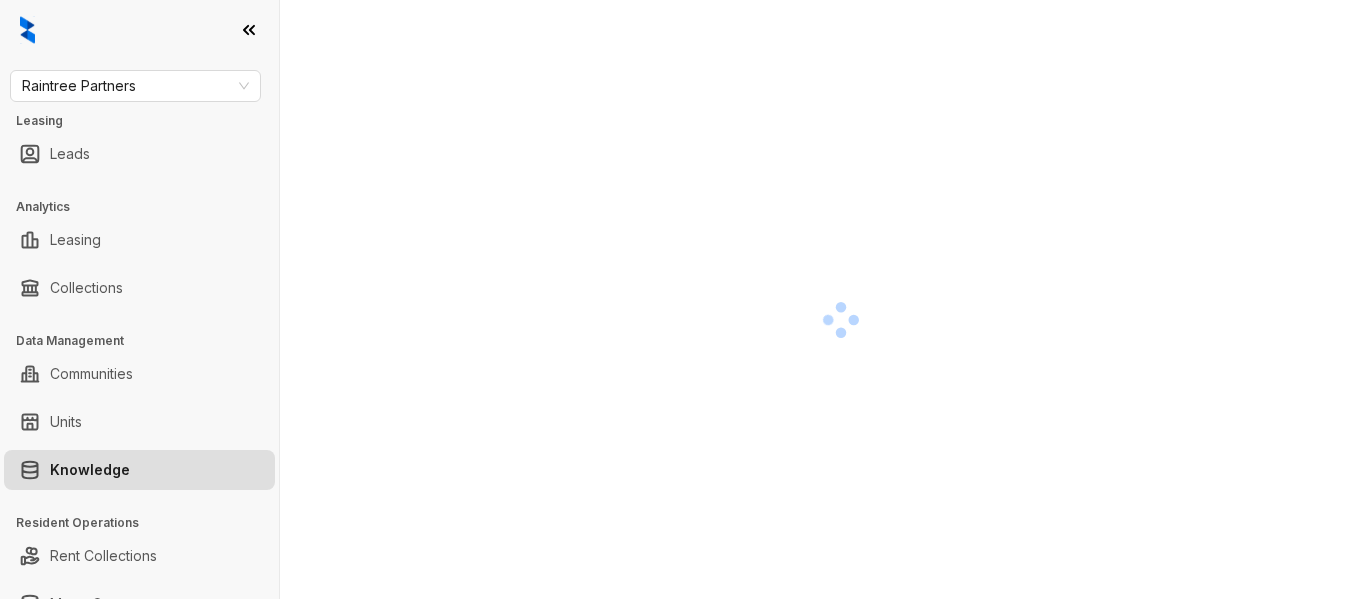 scroll, scrollTop: 0, scrollLeft: 0, axis: both 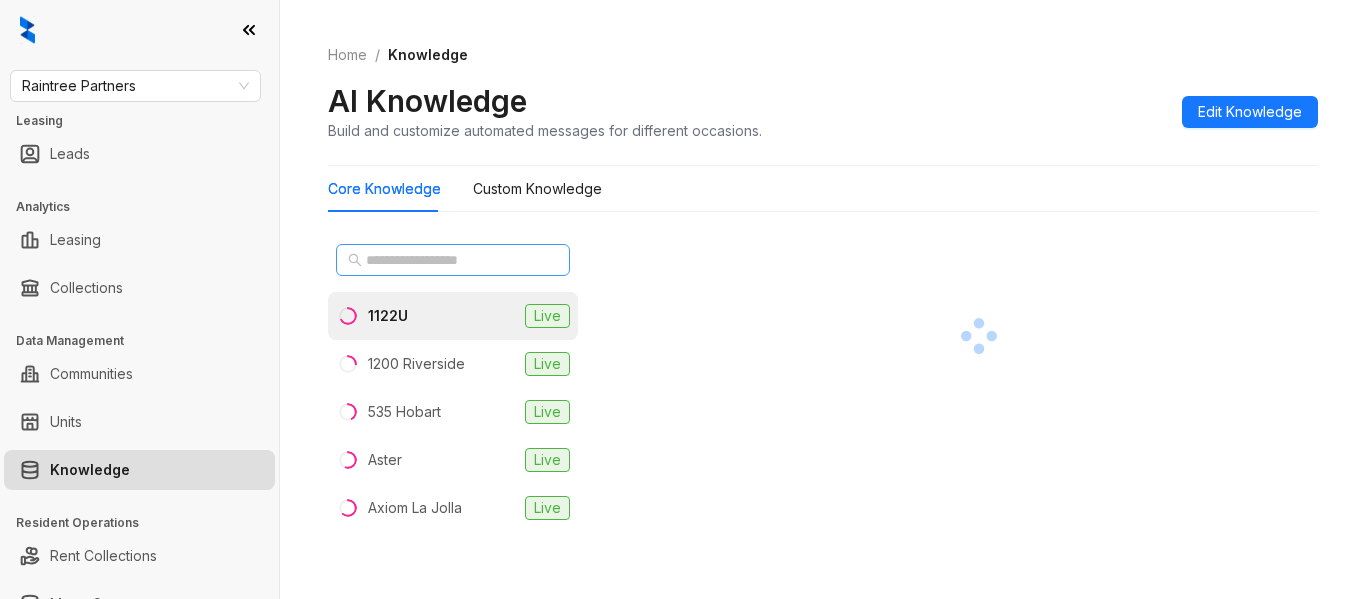 click at bounding box center (552, 260) 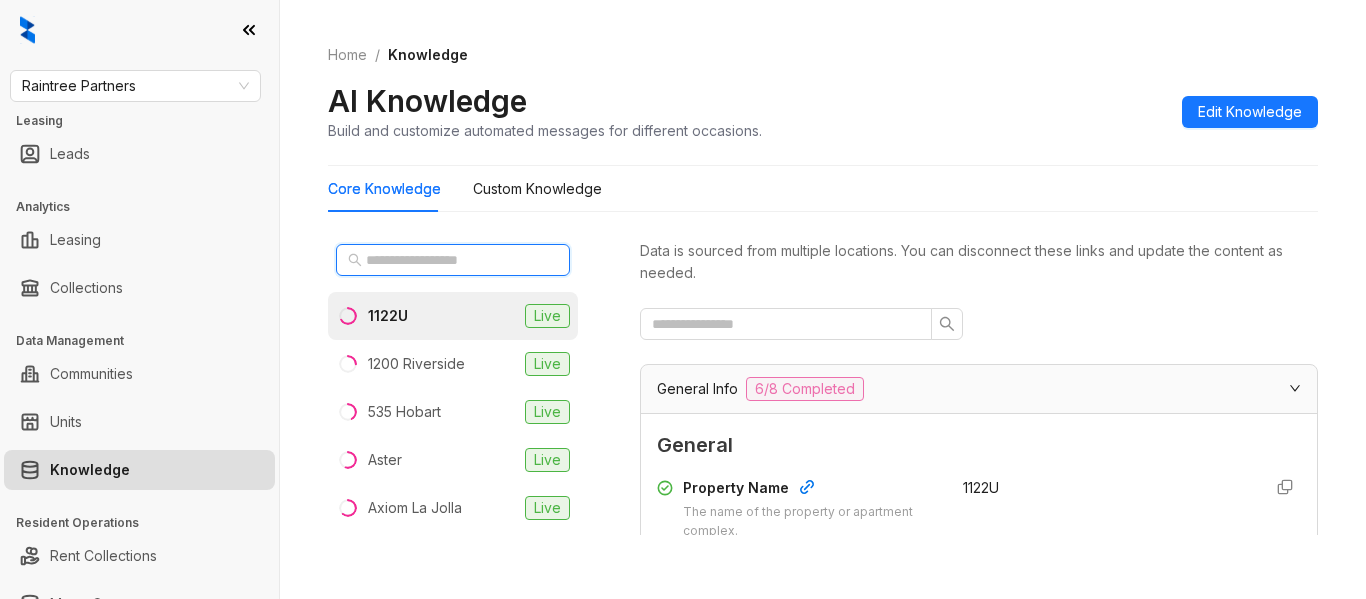 click at bounding box center (454, 260) 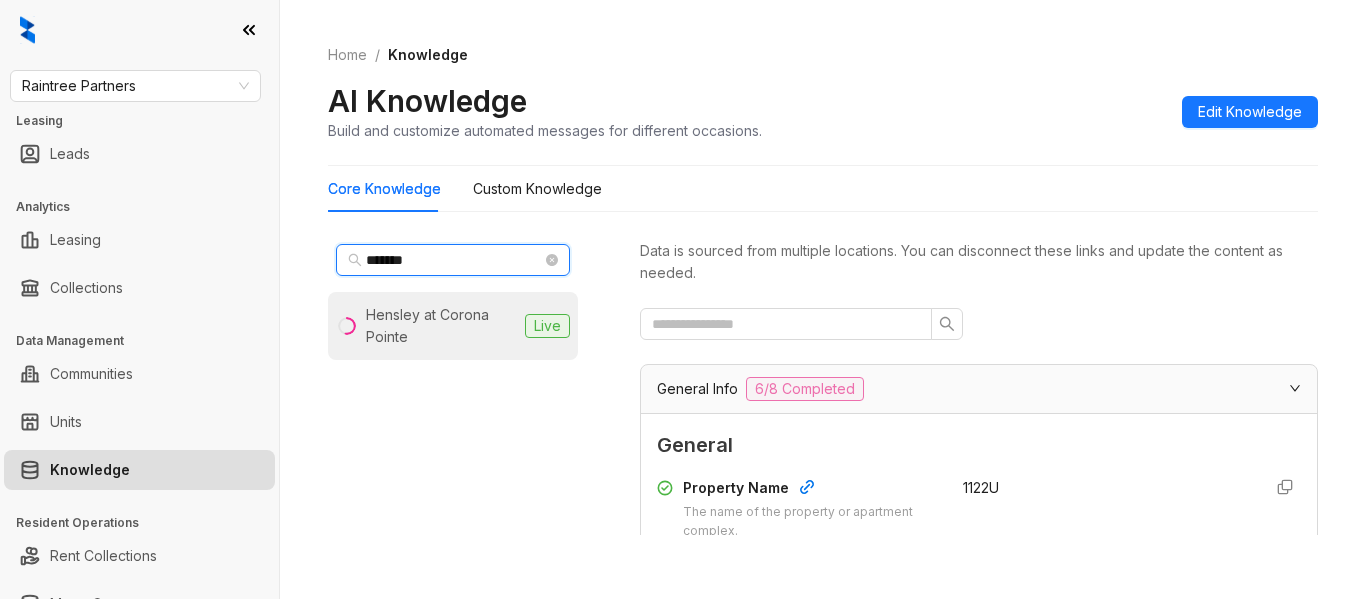type on "*******" 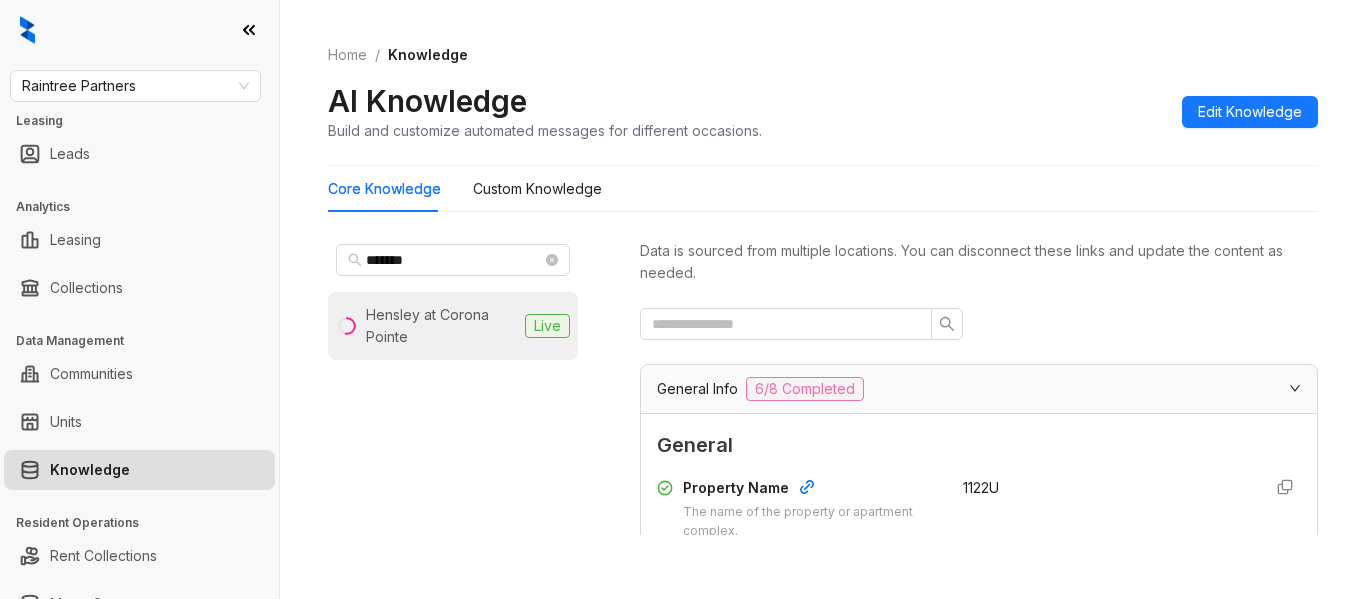 click on "Hensley at Corona Pointe" at bounding box center (441, 326) 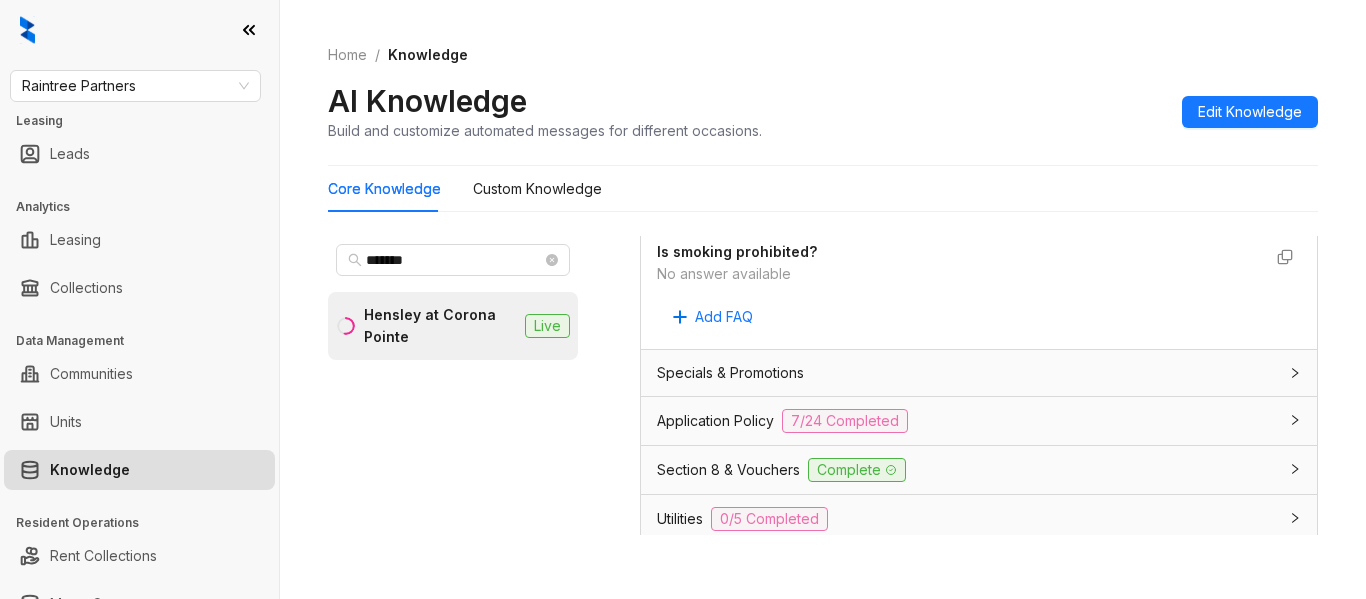 scroll, scrollTop: 1400, scrollLeft: 0, axis: vertical 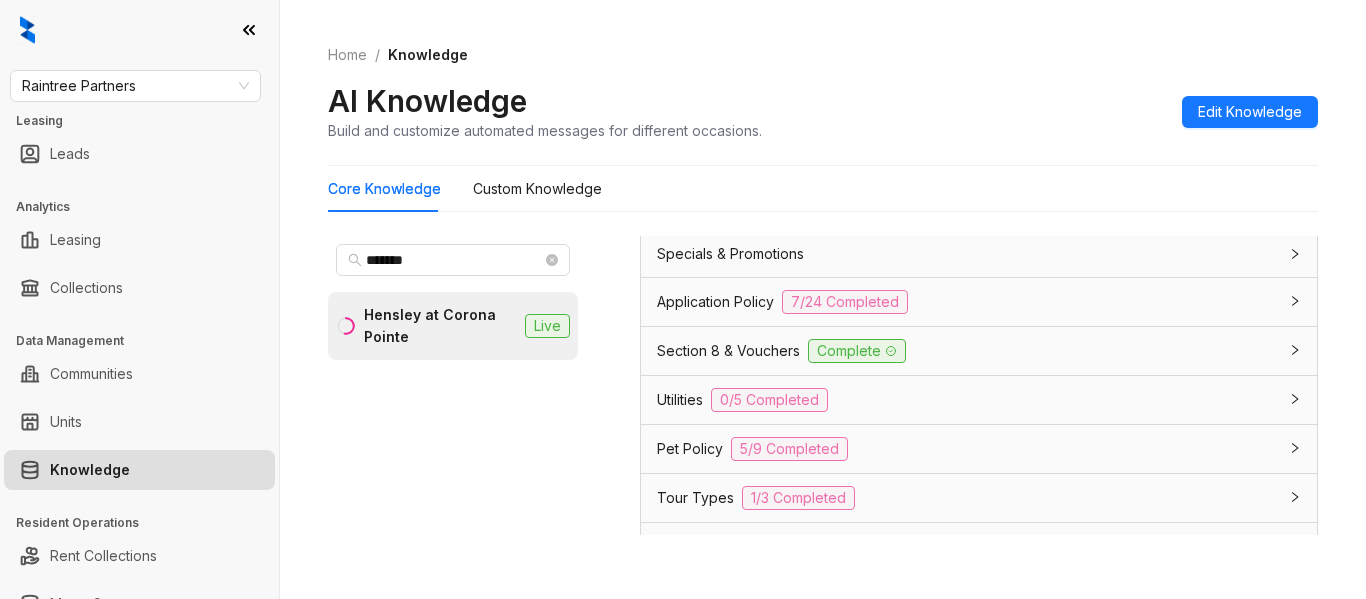 click on "Application Policy" at bounding box center [715, 302] 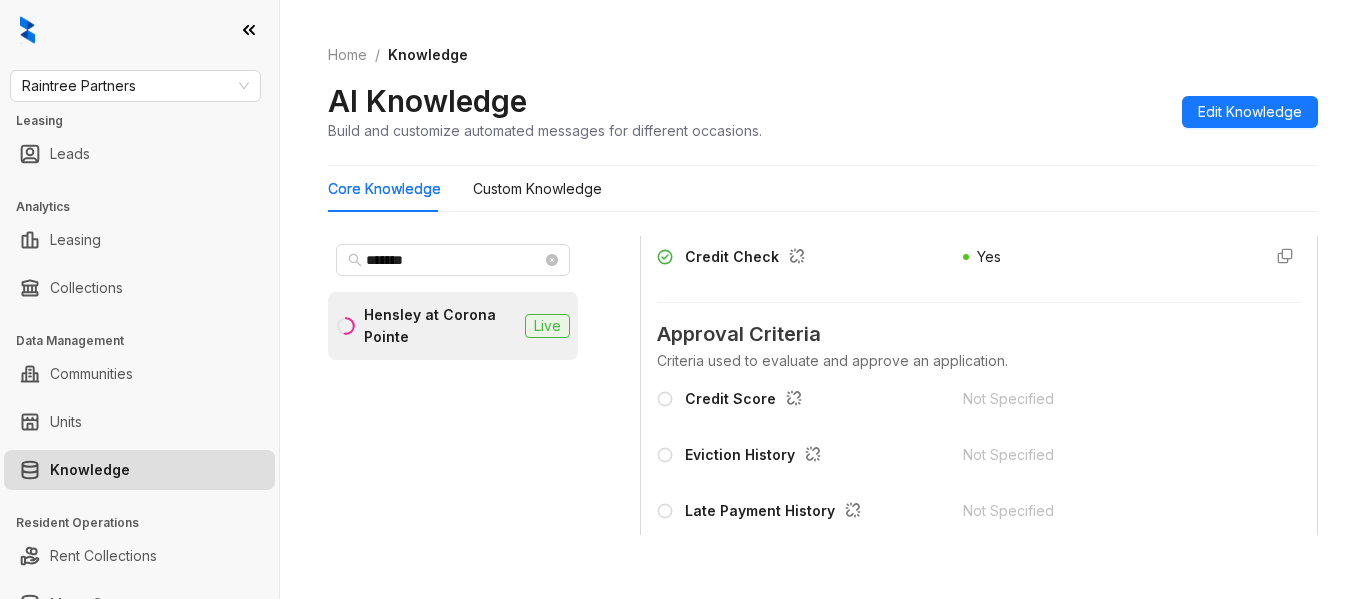 scroll, scrollTop: 1800, scrollLeft: 0, axis: vertical 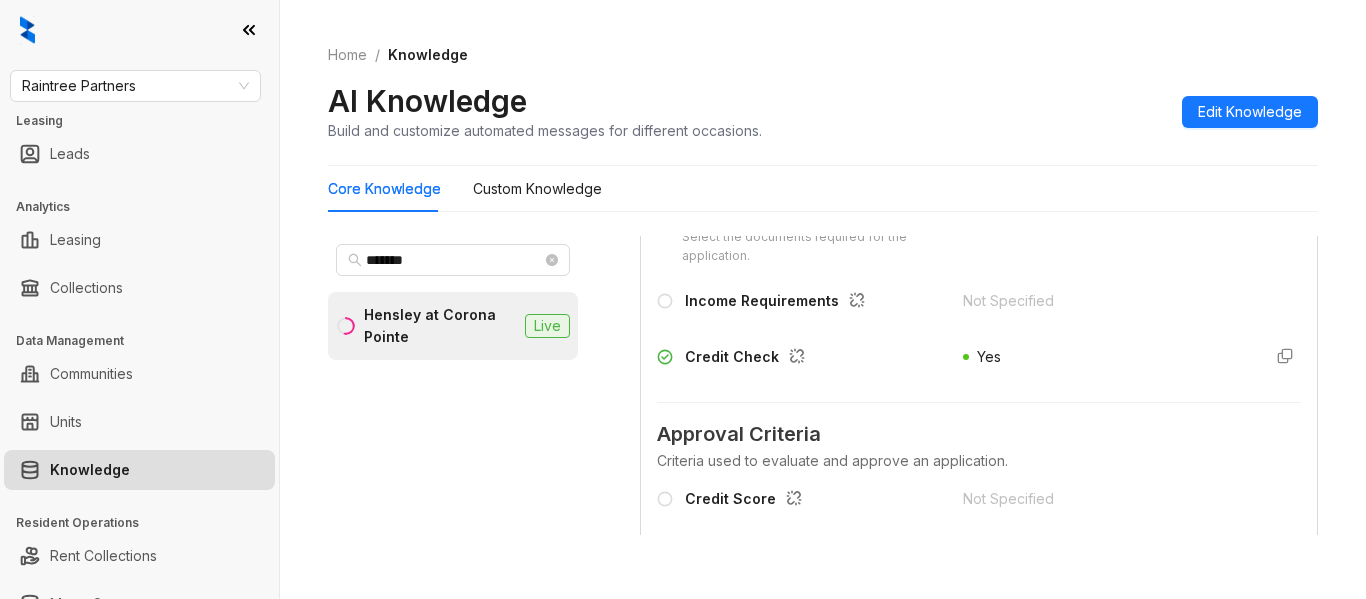 click on "******* Hensley at Corona Pointe Live" at bounding box center [468, 394] 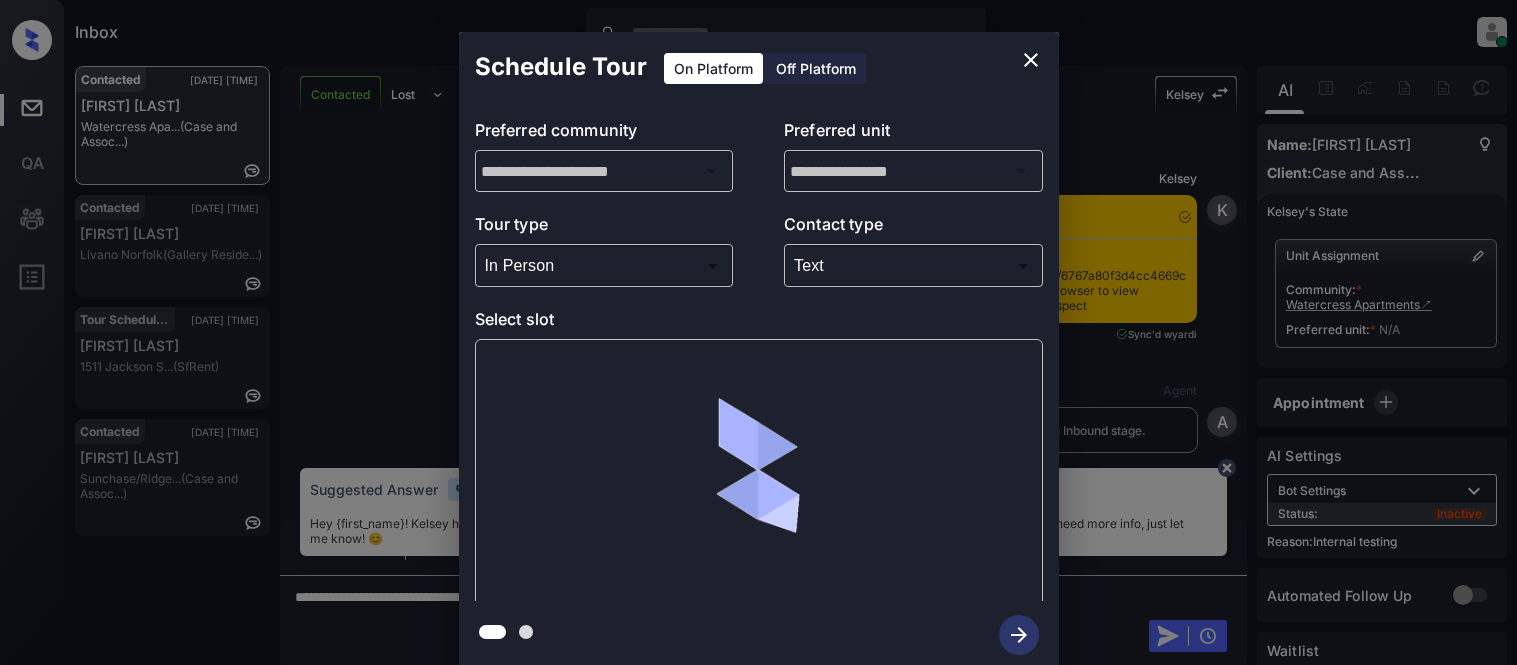 scroll, scrollTop: 0, scrollLeft: 0, axis: both 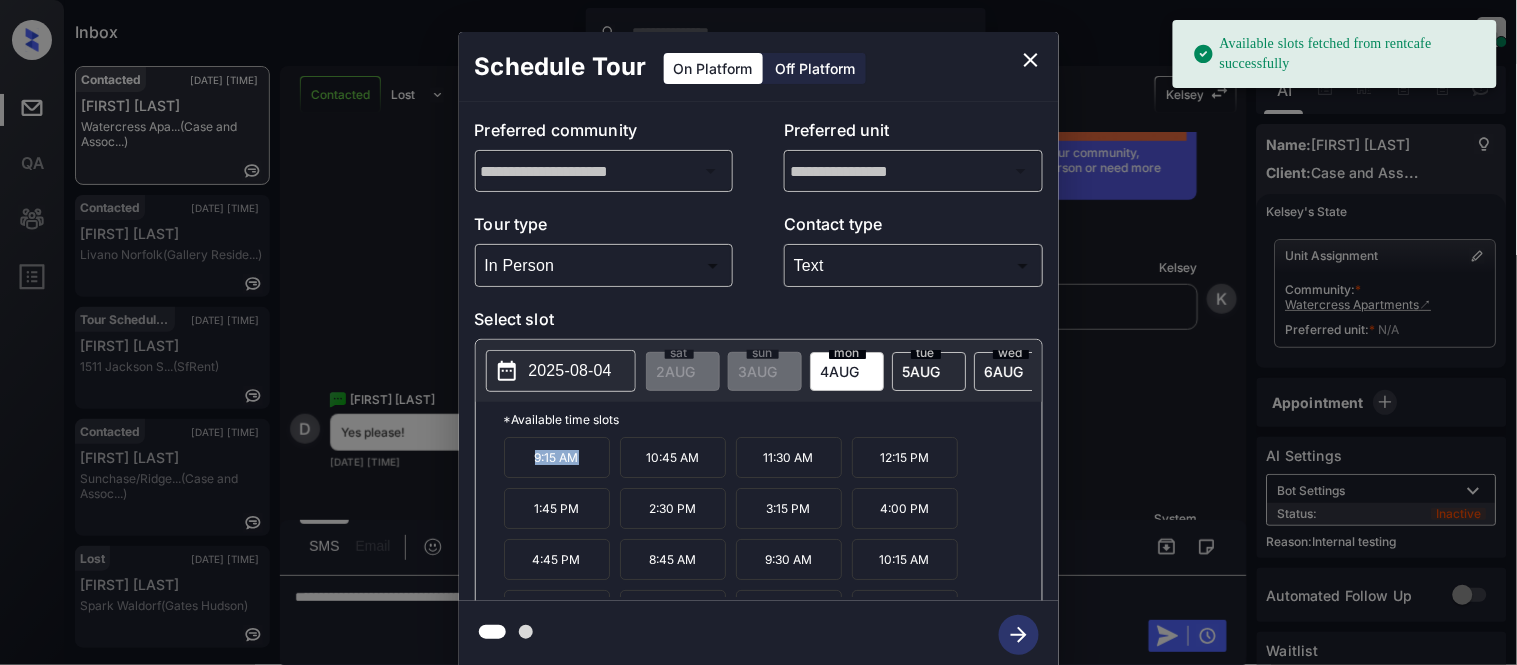 drag, startPoint x: 521, startPoint y: 468, endPoint x: 602, endPoint y: 477, distance: 81.49847 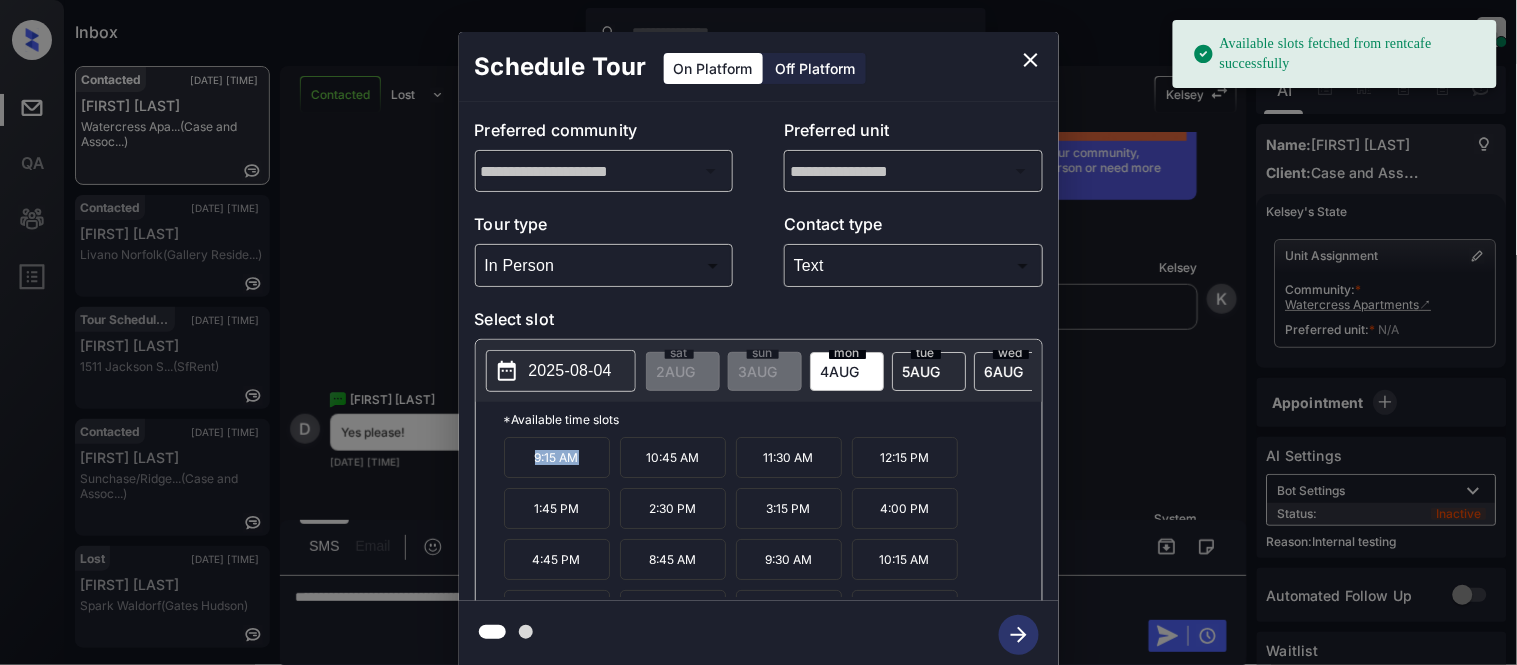 click on "9:15 AM" at bounding box center (557, 457) 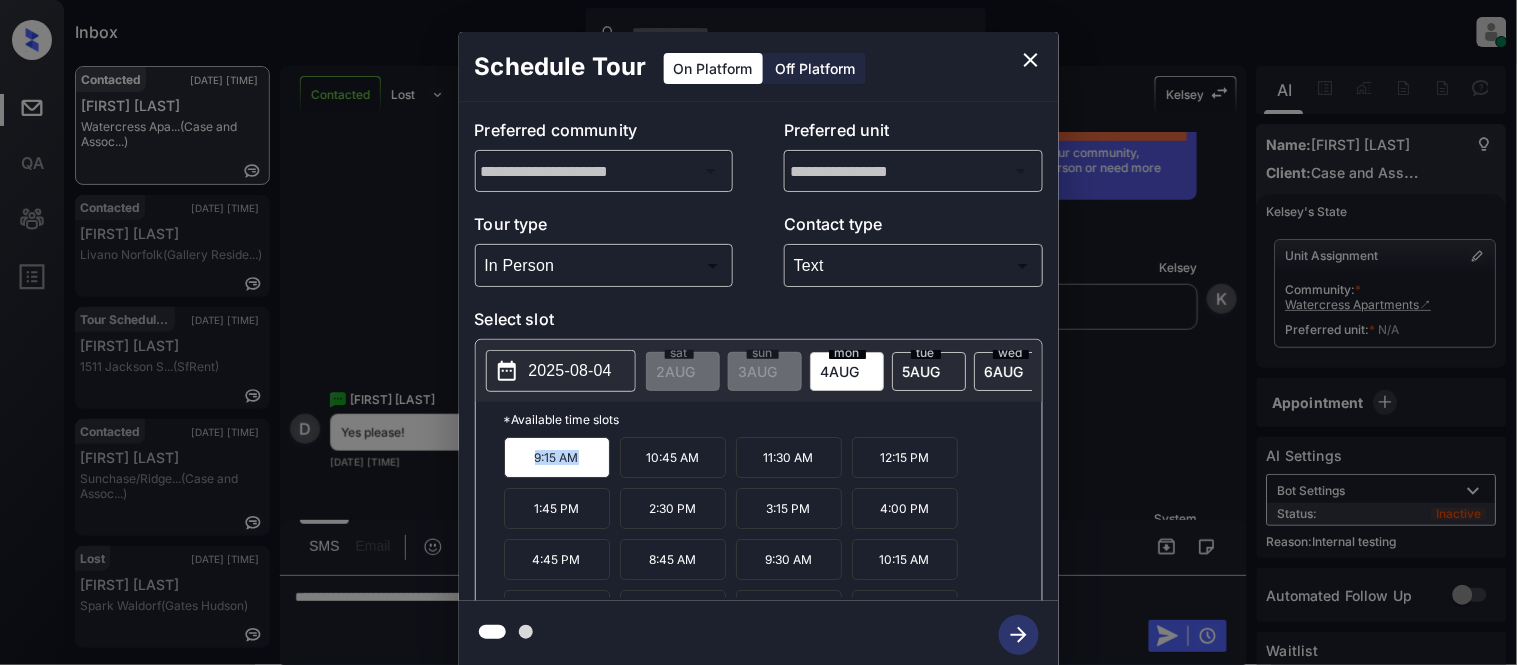 copy on "9:15 AM" 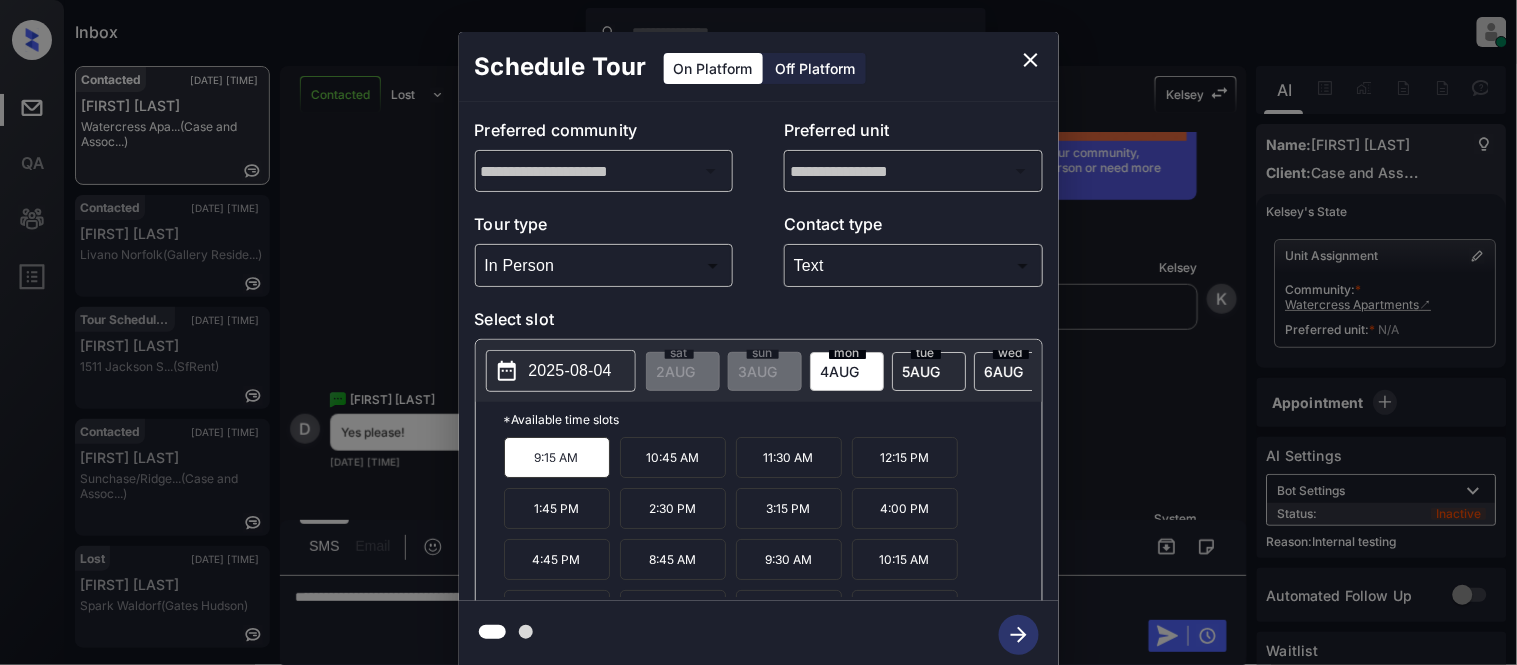 click on "**********" at bounding box center [758, 350] 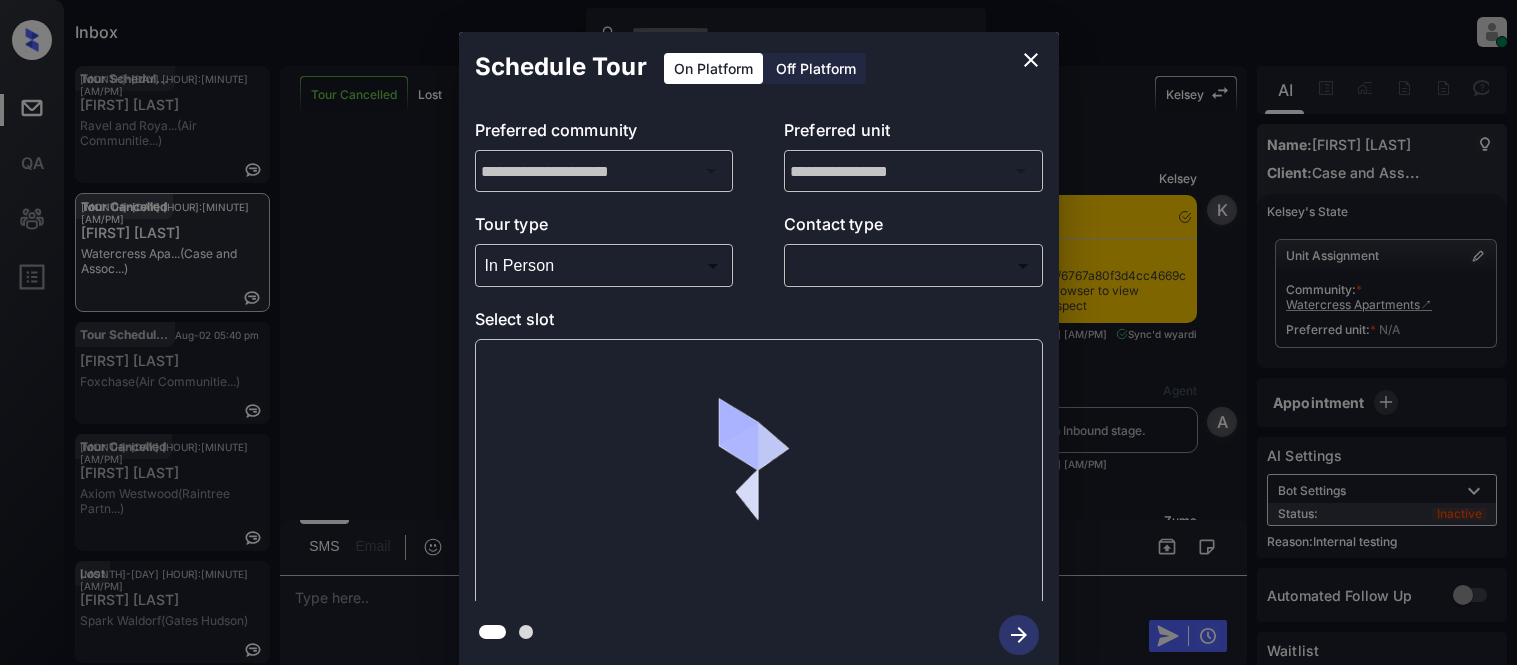 click at bounding box center (758, 332) 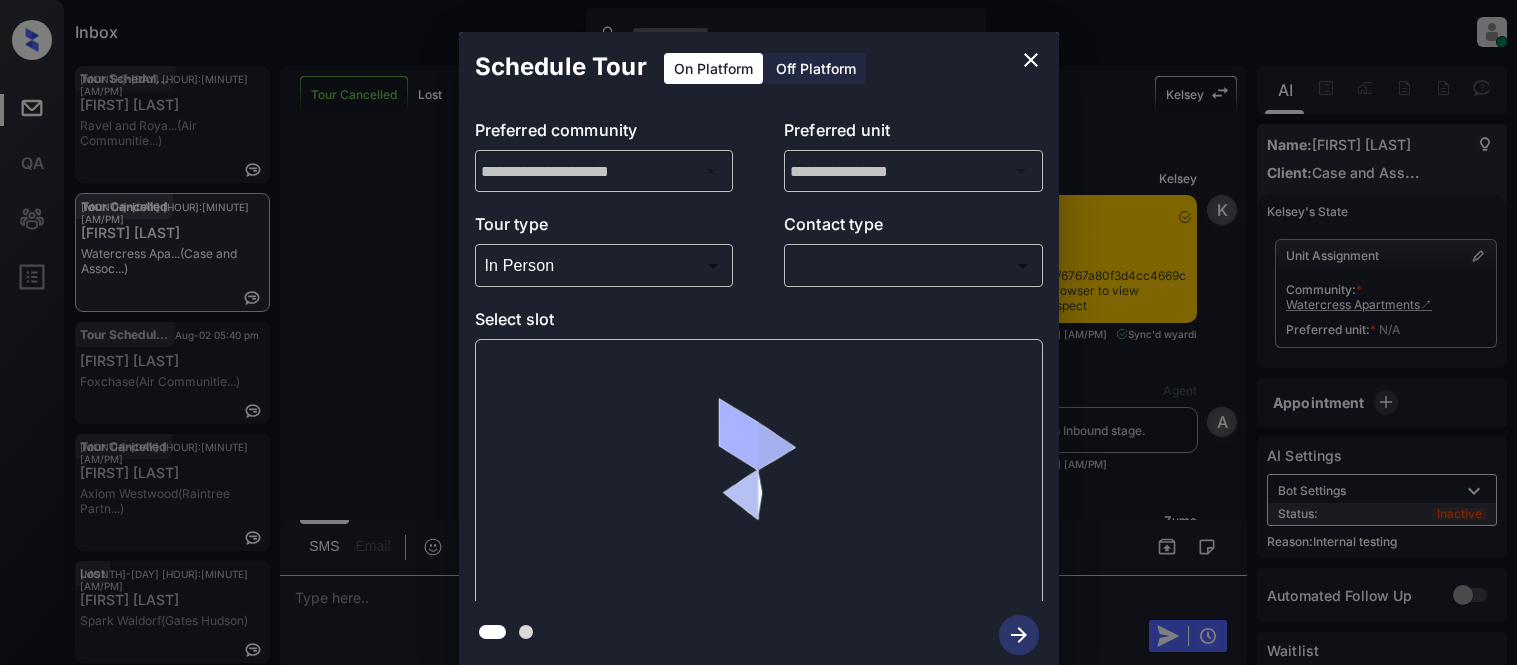 scroll, scrollTop: 0, scrollLeft: 0, axis: both 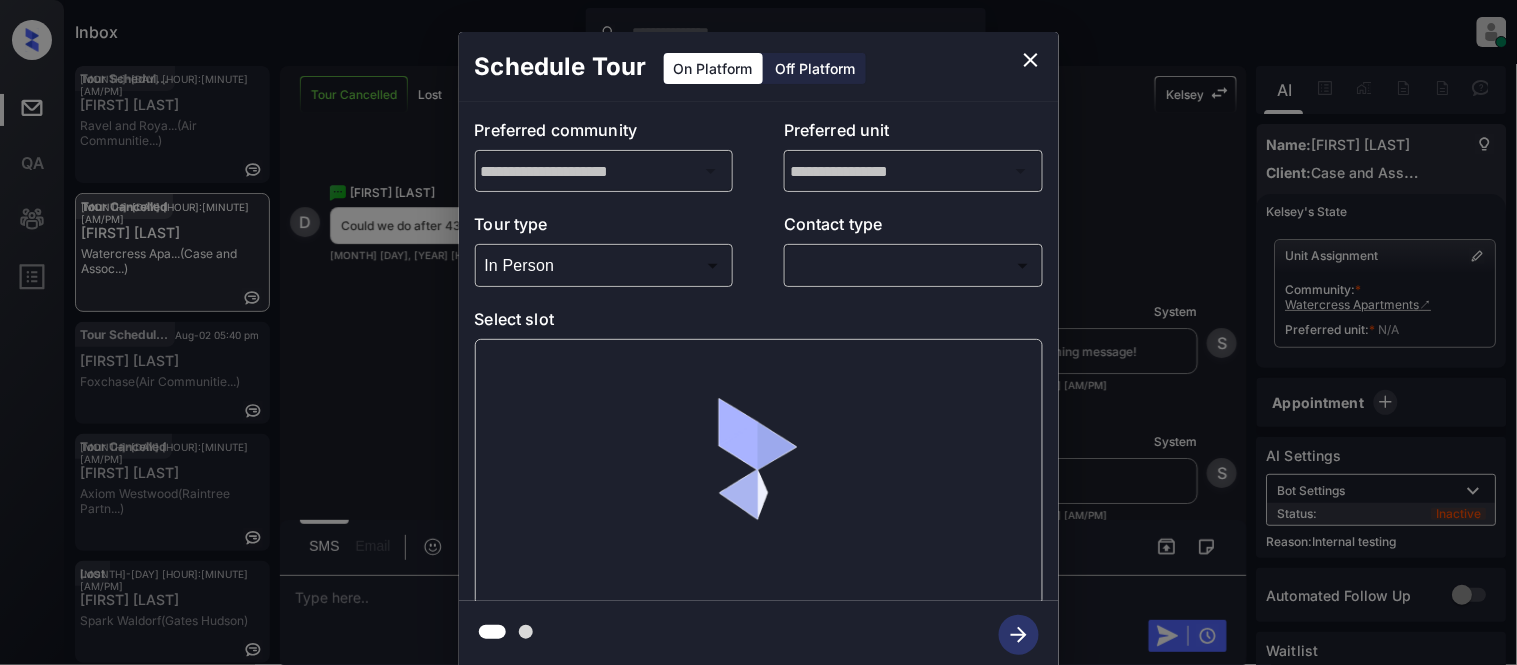 click on "Inbox Kristina Cataag Online Set yourself   offline Set yourself   on break Profile Switch to  light  mode Sign out Tour Scheduled Aug-02 05:39 pm   Marco Guardia Ravel and Roya...  (Air Communitie...) Tour Cancelled Aug-02 05:39 pm   Doreena Lucero Watercress Apa...  (Case and Assoc...) Tour Scheduled Aug-02 05:40 pm   Leticia Trabaj... Foxchase  (Air Communitie...) Tour Cancelled Aug-02 05:44 pm   Nick Rodriguez Axiom Westwood  (Raintree Partn...) Lost Aug-02 05:45 pm   Robert Clyburn Spark Waldorf  (Gates Hudson) Tour Cancelled Lost Lead Sentiment: Angry Upon sliding the acknowledgement:  Lead will move to lost stage. * ​ SMS and call option will be set to opt out. AFM will be turned off for the lead. Kelsey New Message Kelsey Notes Note: https://conversation.getzuma.com/6767a80f3d4cc4669c58aef5 - Paste this link into your browser to view Kelsey’s conversation with the prospect Dec 21, 2024 09:48 pm  Sync'd w  yardi K New Message Agent Lead created via leadPoller in Inbound stage. Dec 21, 2024 09:48 pm" at bounding box center [758, 332] 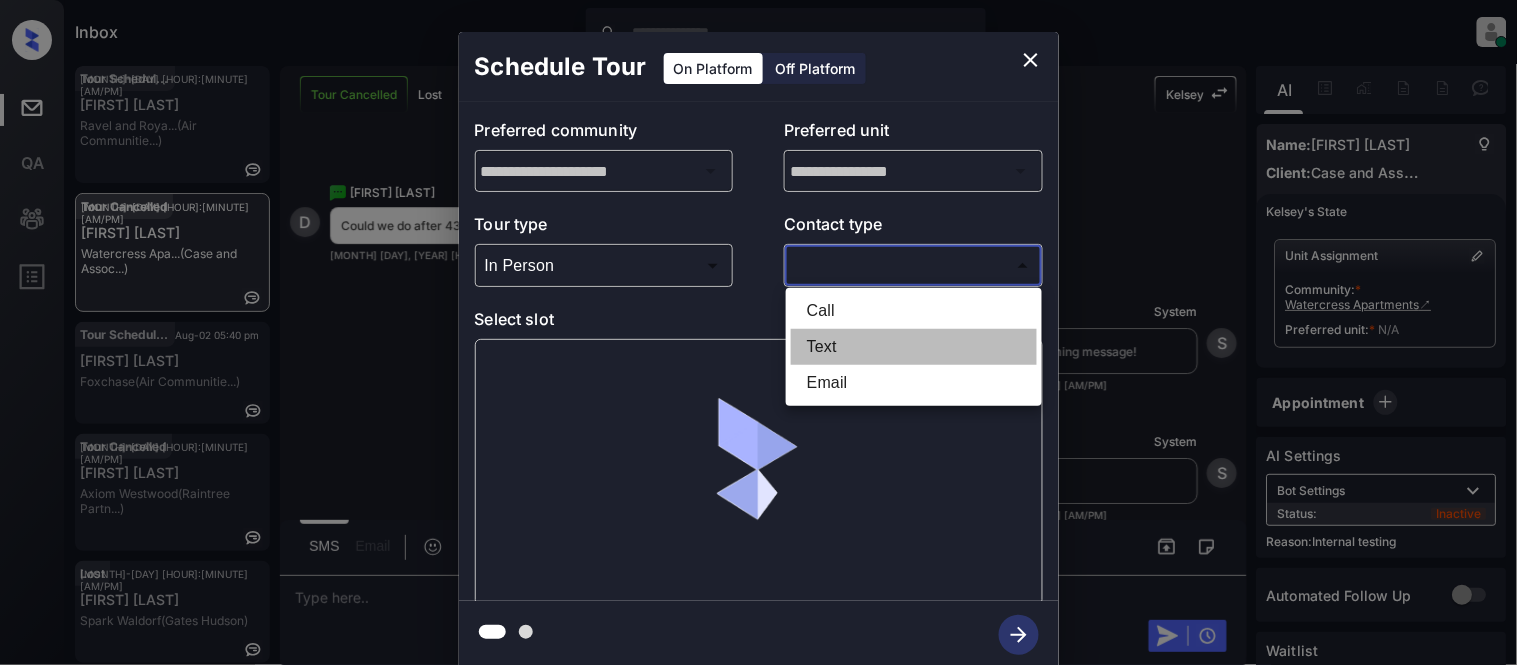 click on "Text" at bounding box center (914, 347) 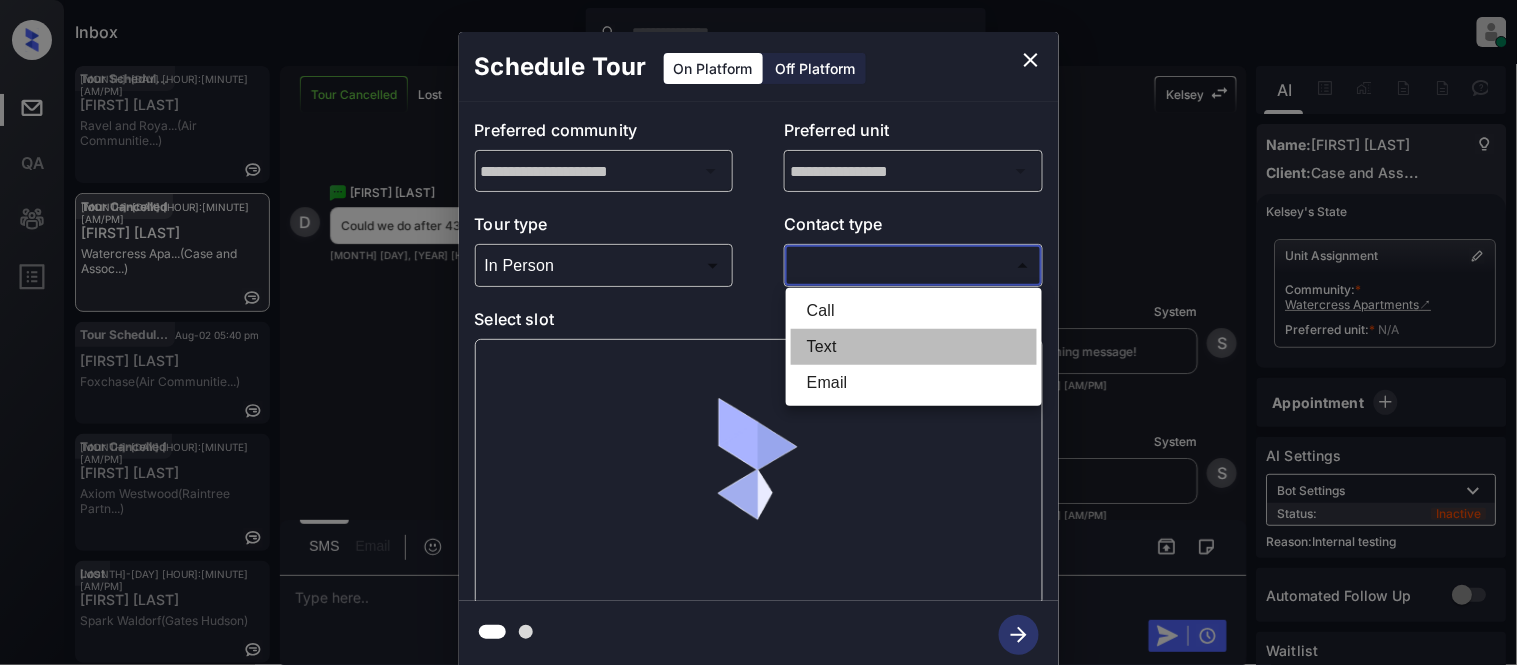 type on "****" 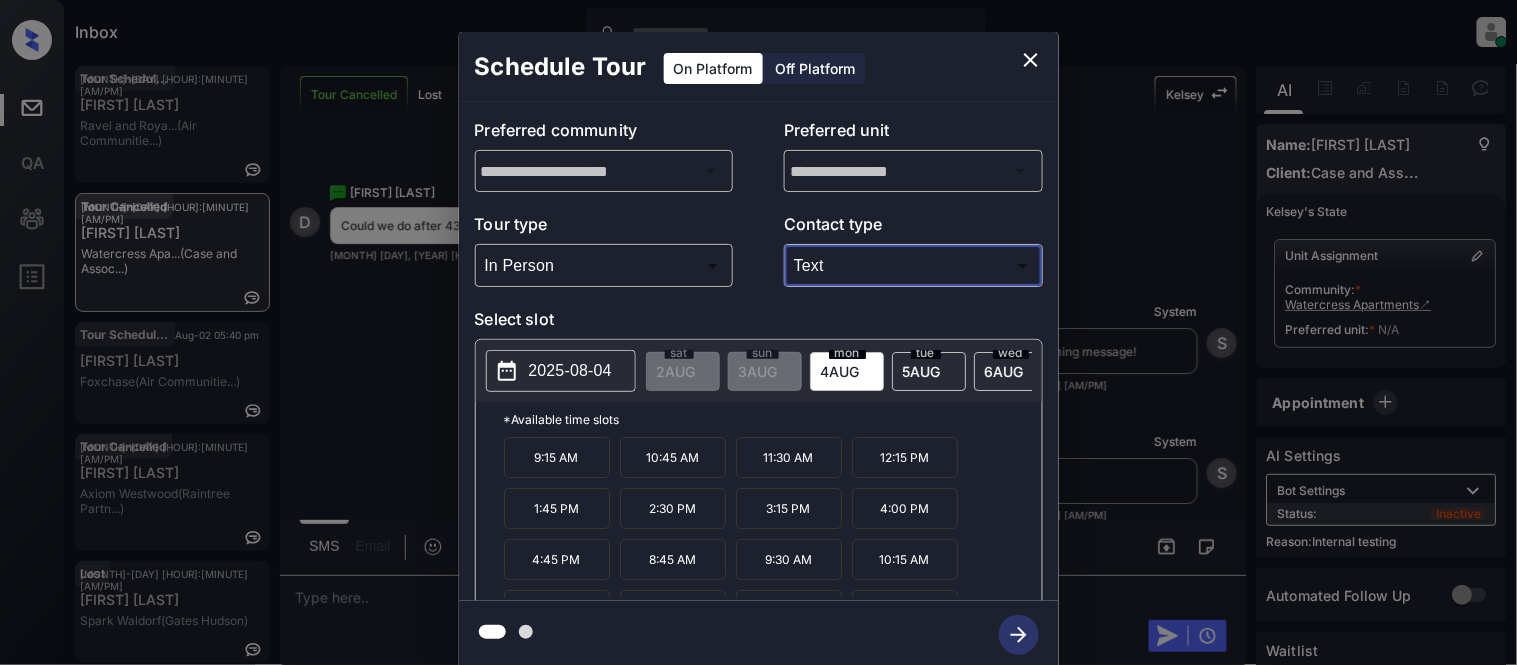 click on "2025-08-04" at bounding box center [570, 371] 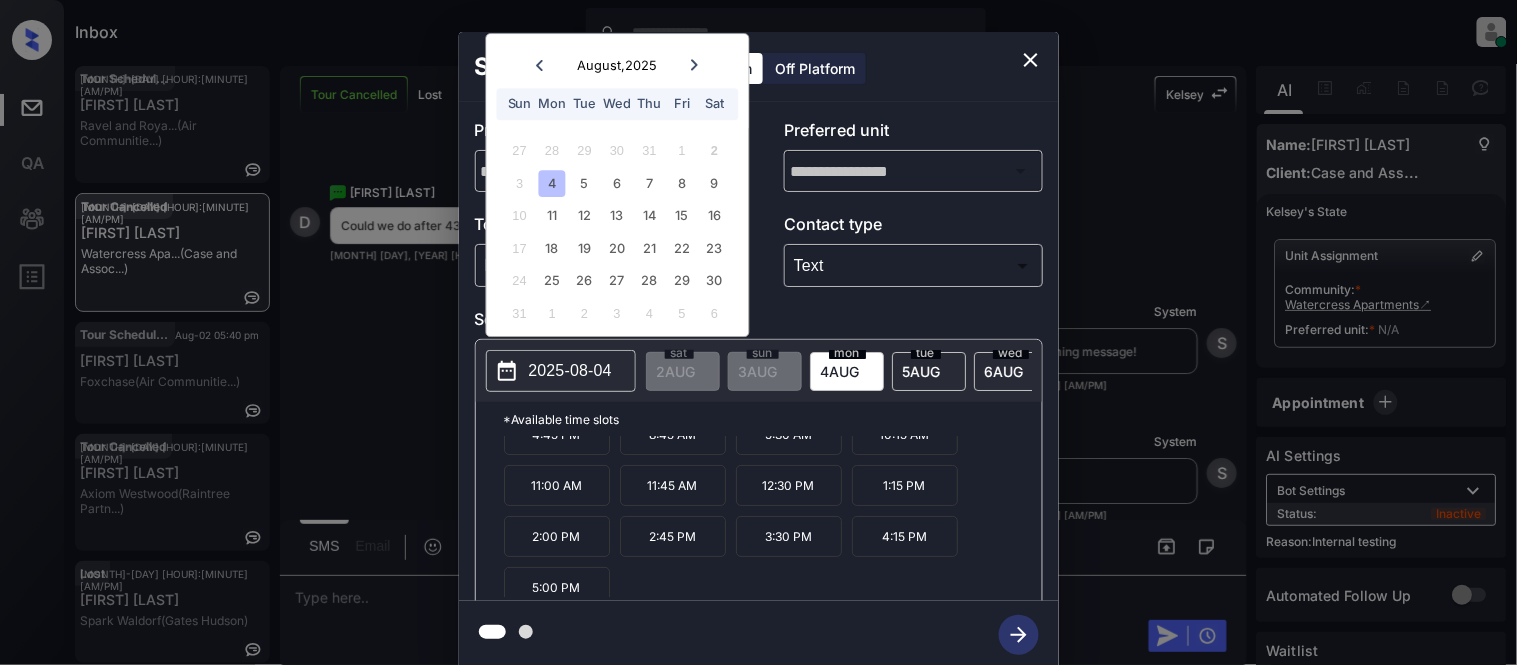 scroll, scrollTop: 136, scrollLeft: 0, axis: vertical 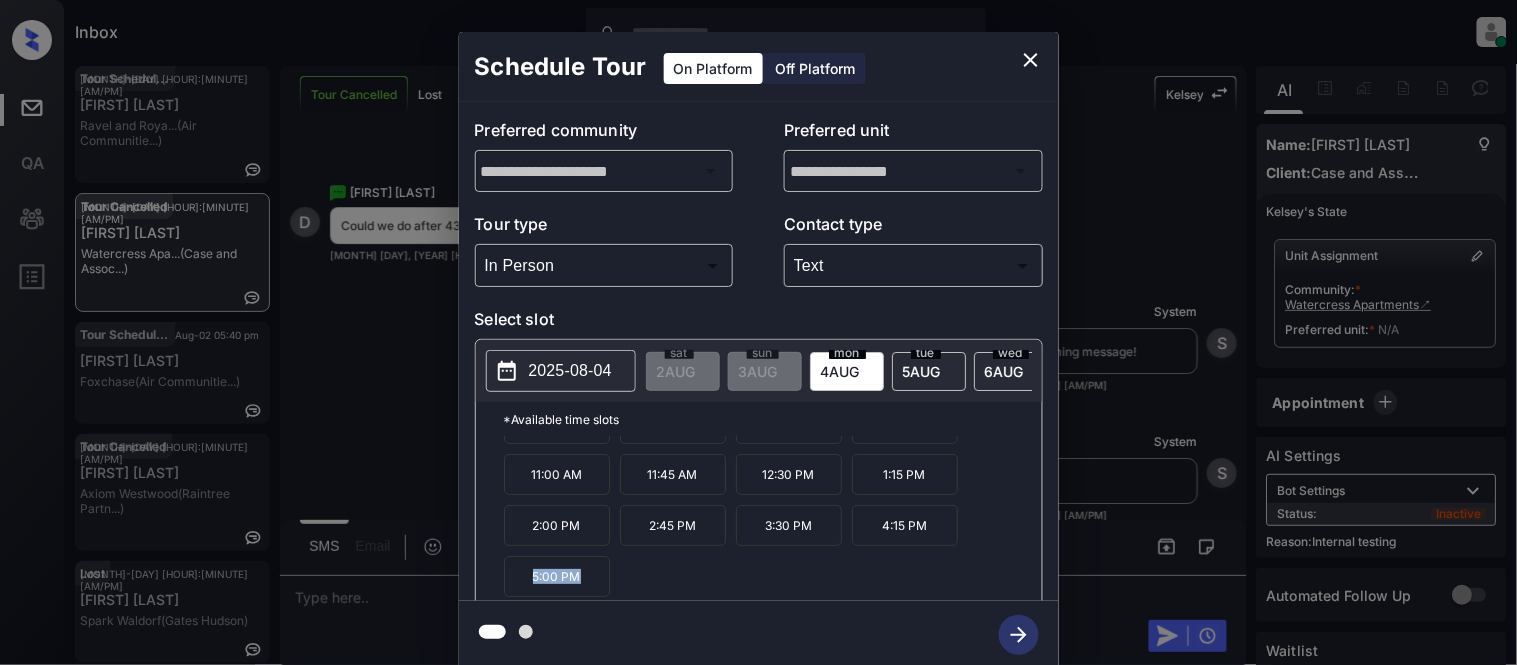 drag, startPoint x: 593, startPoint y: 591, endPoint x: 410, endPoint y: 588, distance: 183.02458 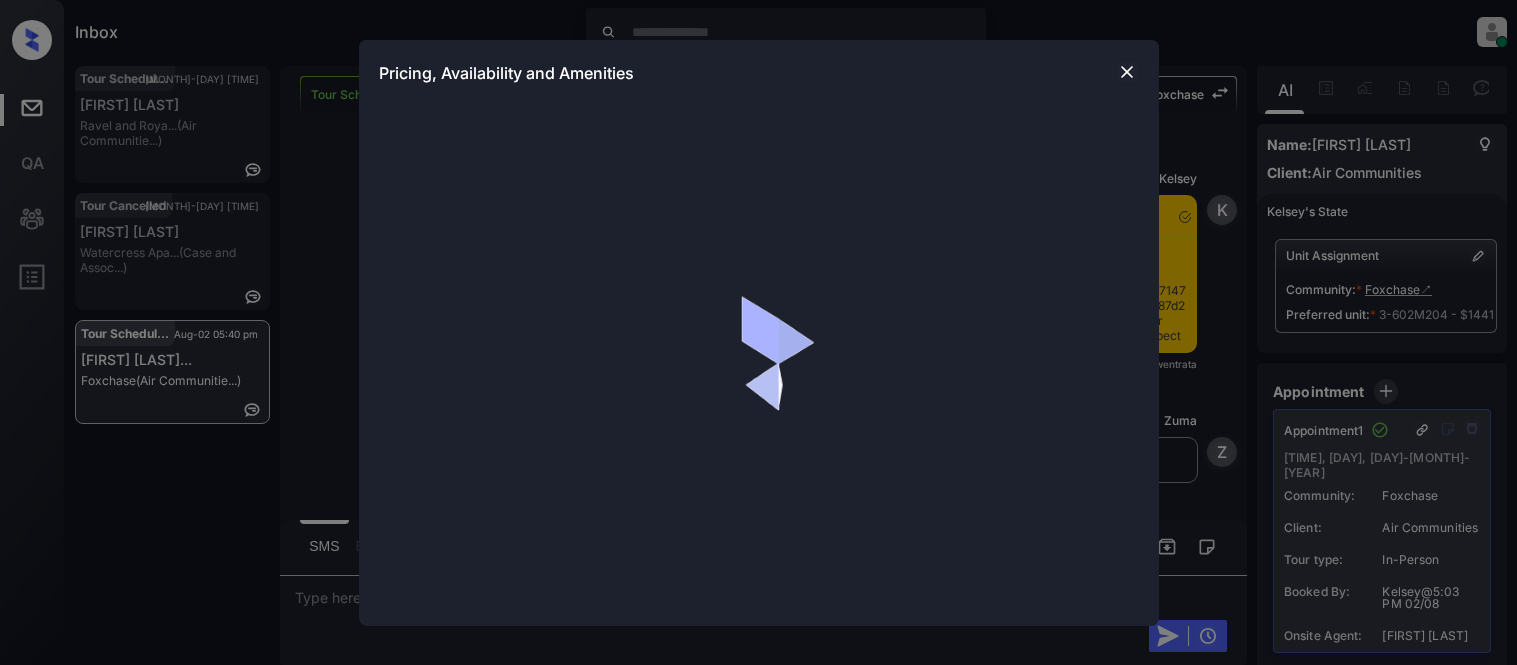 scroll, scrollTop: 0, scrollLeft: 0, axis: both 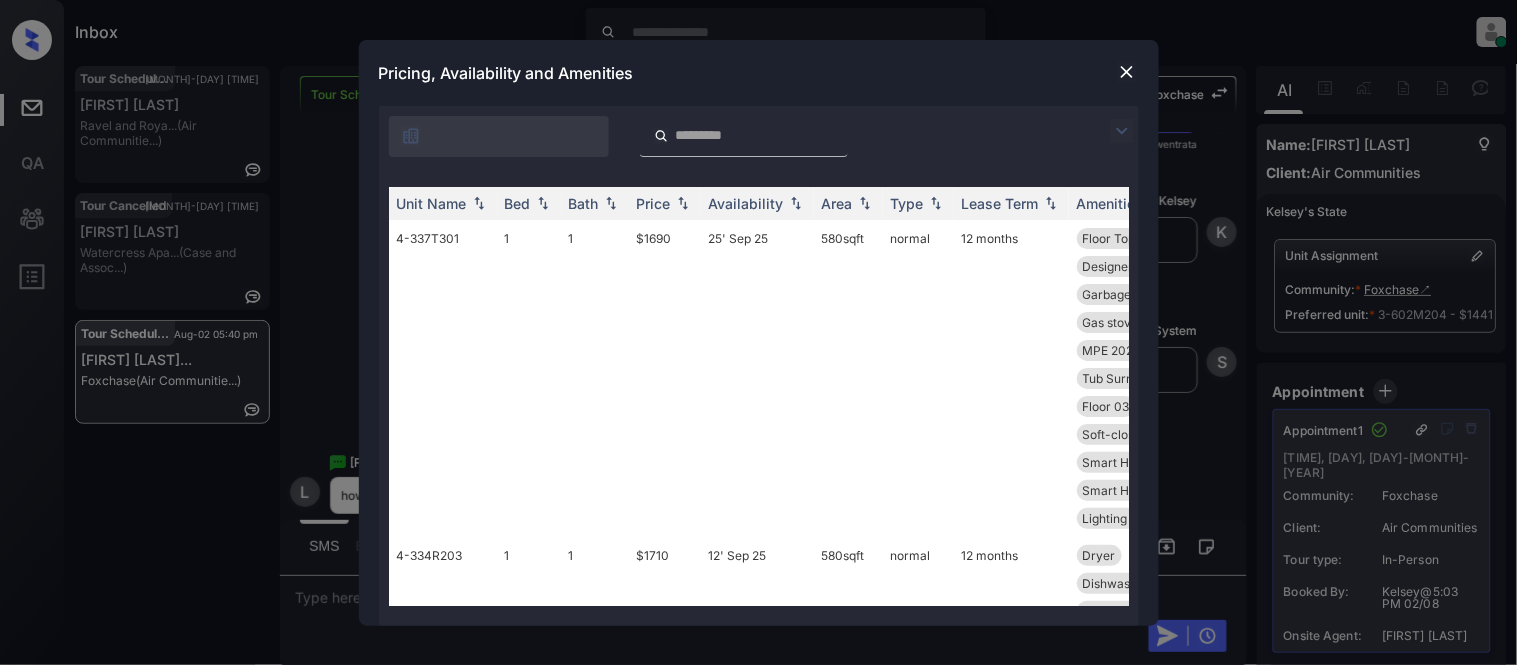 click on "Price" at bounding box center [654, 203] 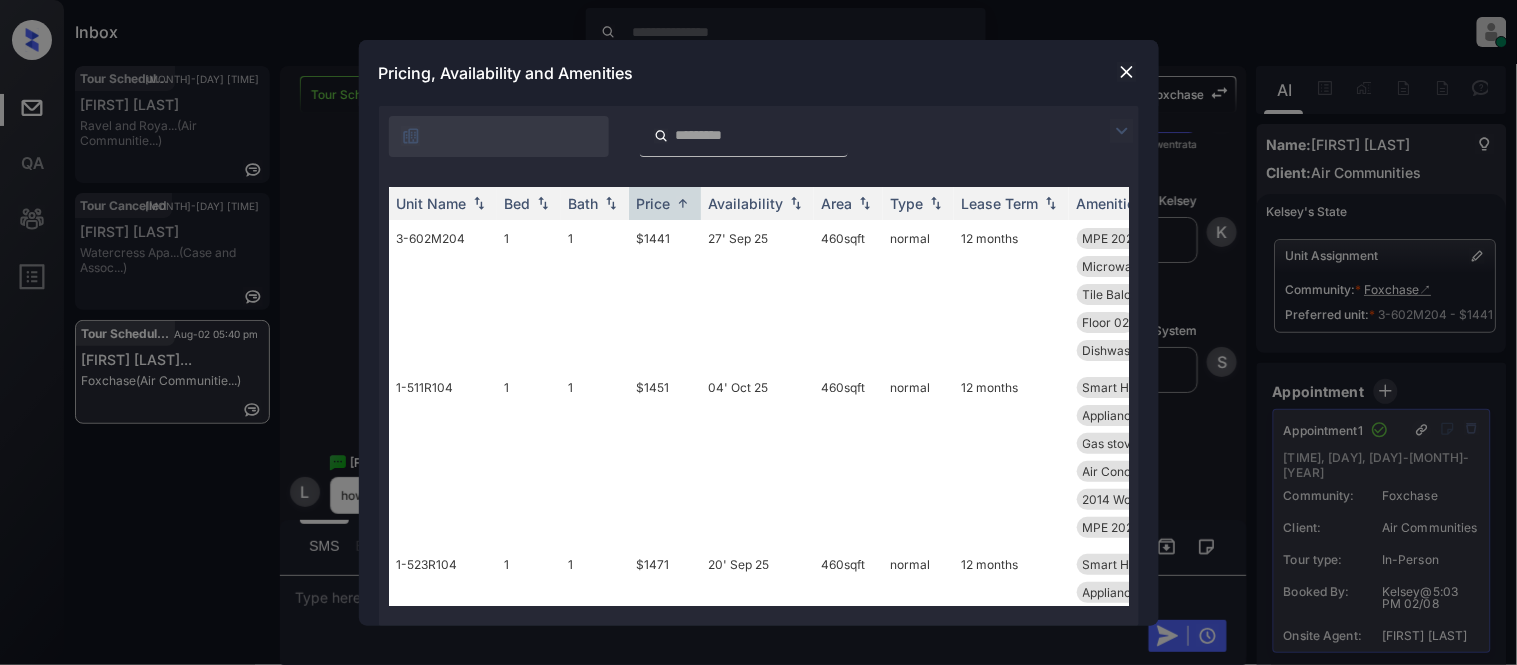 click at bounding box center [1122, 131] 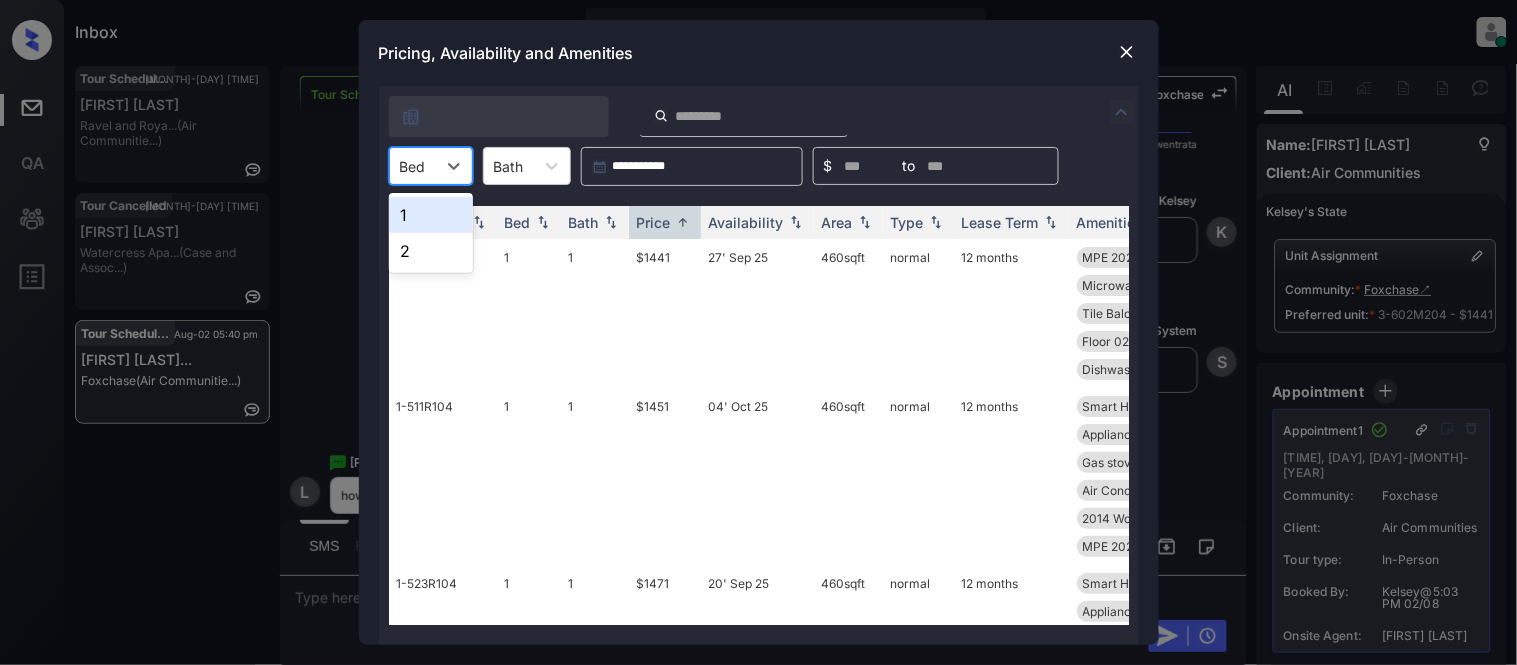 click on "1" at bounding box center (431, 215) 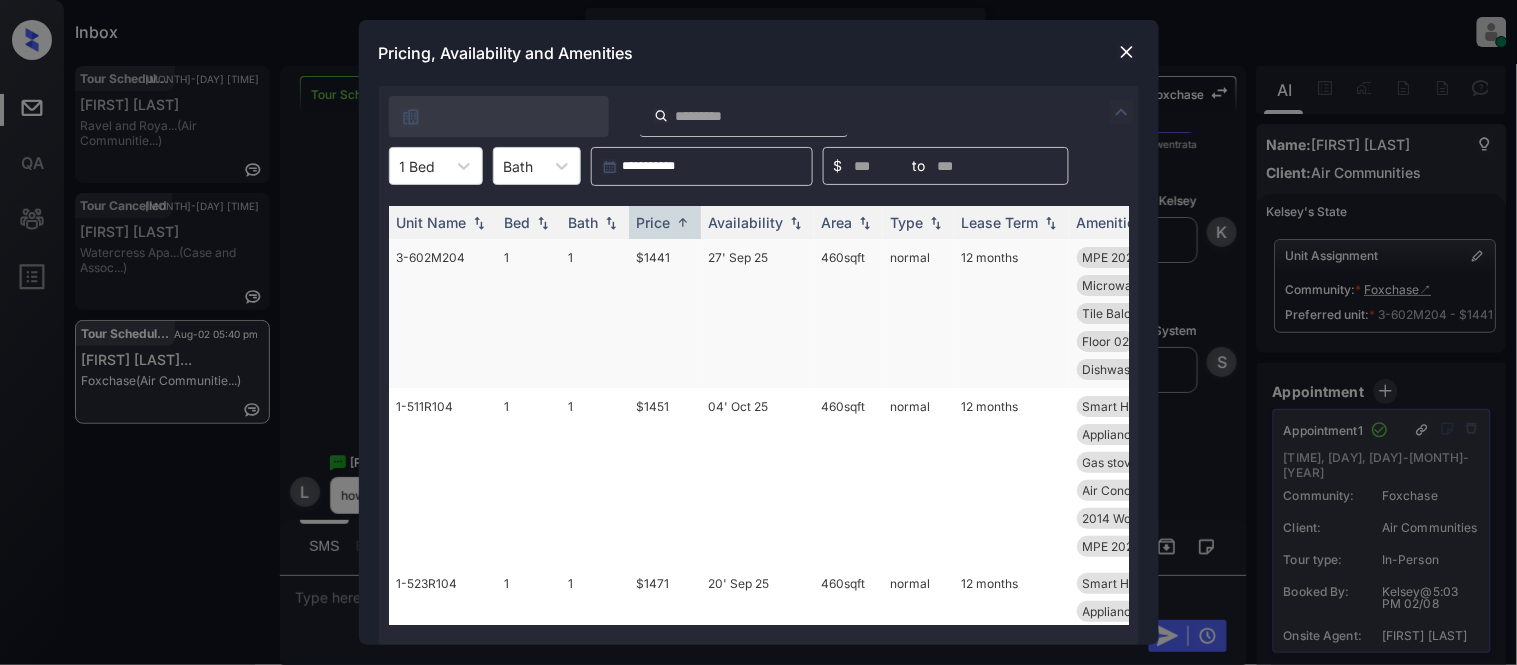 click on "$1441" at bounding box center [665, 313] 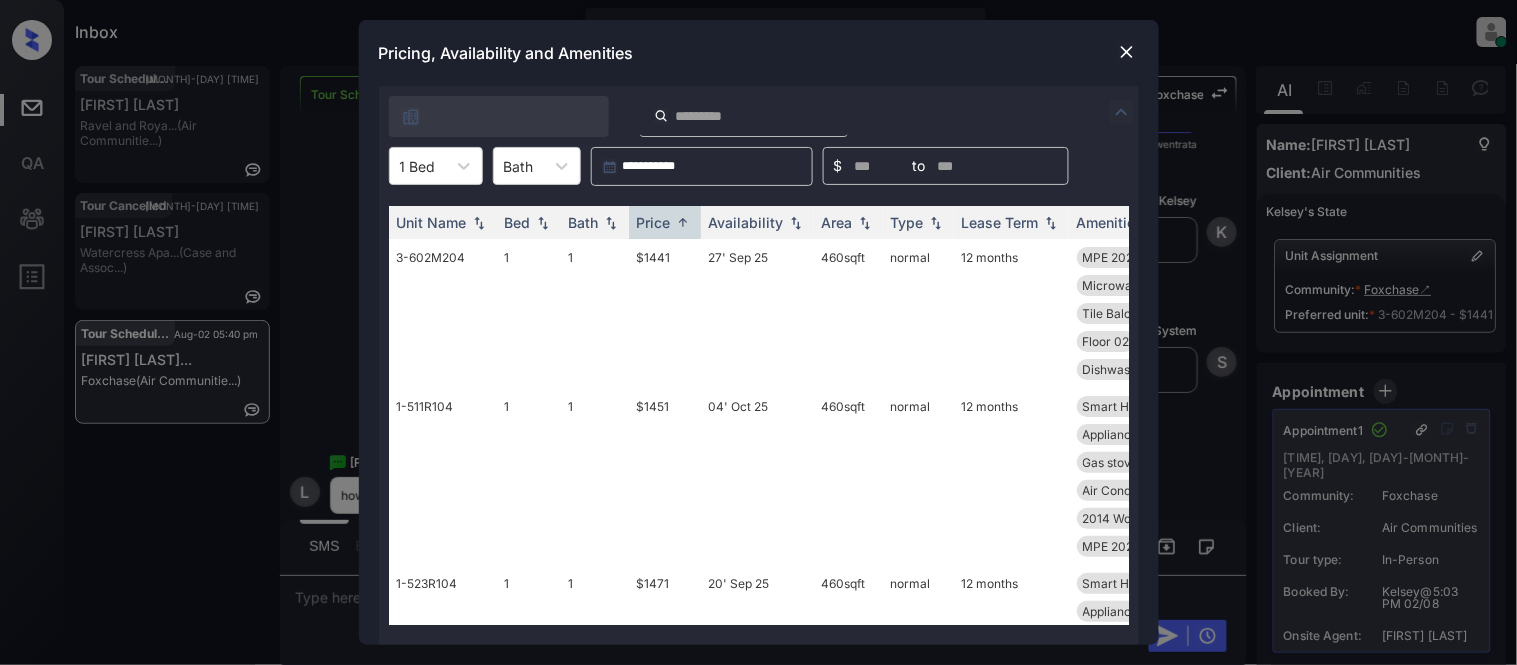 click at bounding box center (1127, 52) 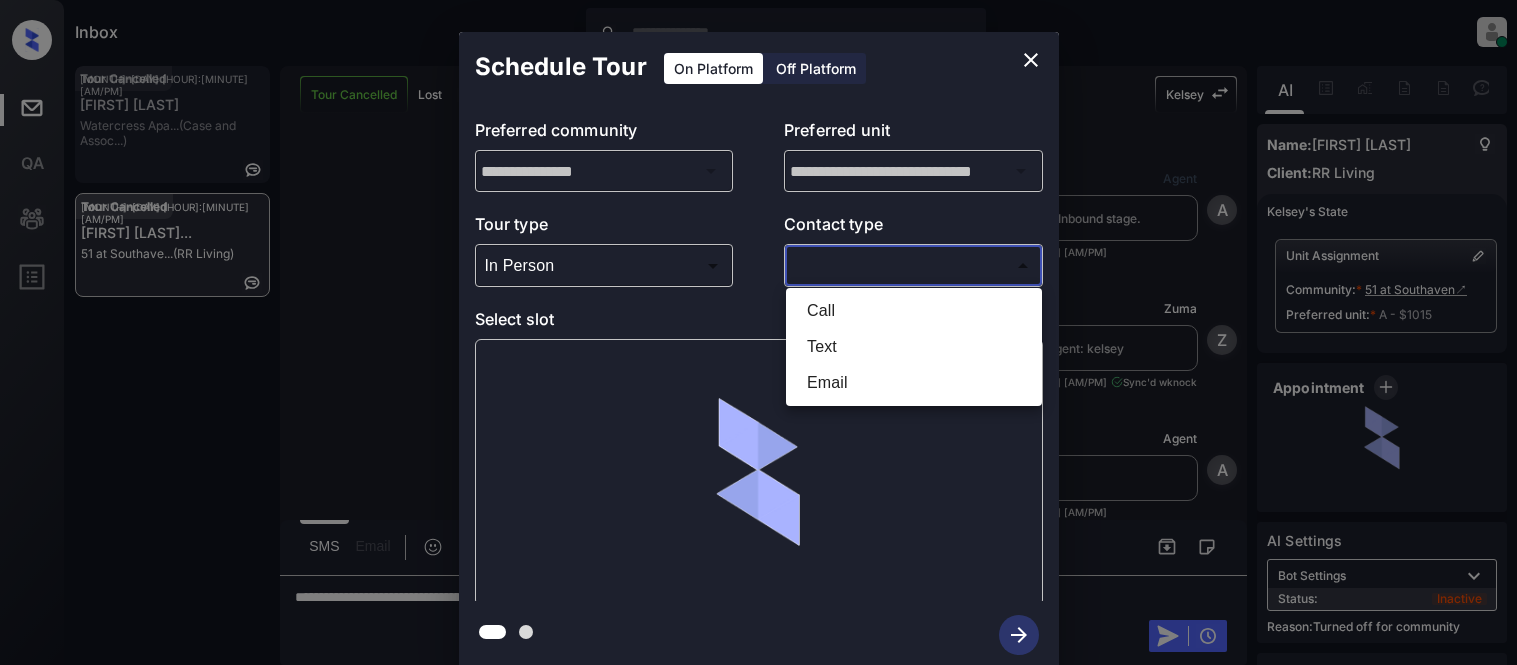 click on "Text" at bounding box center (914, 347) 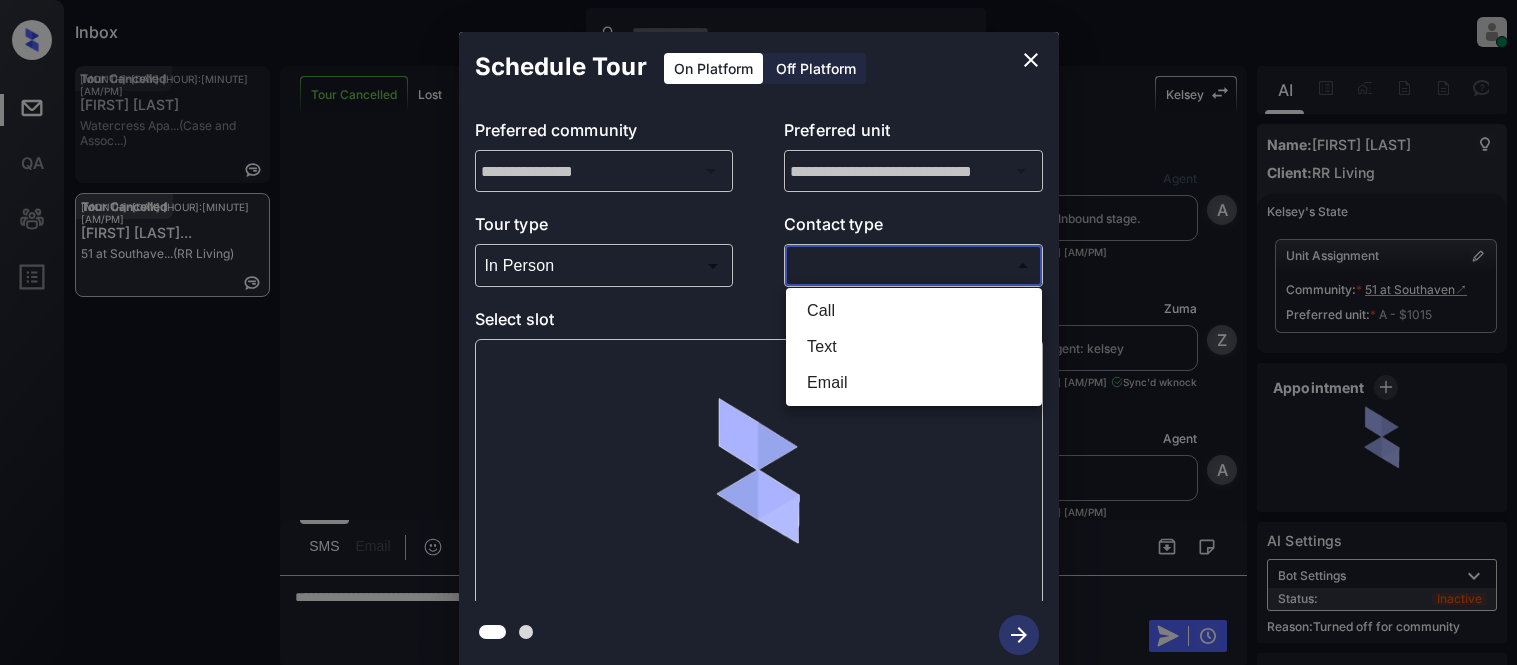 scroll, scrollTop: 0, scrollLeft: 0, axis: both 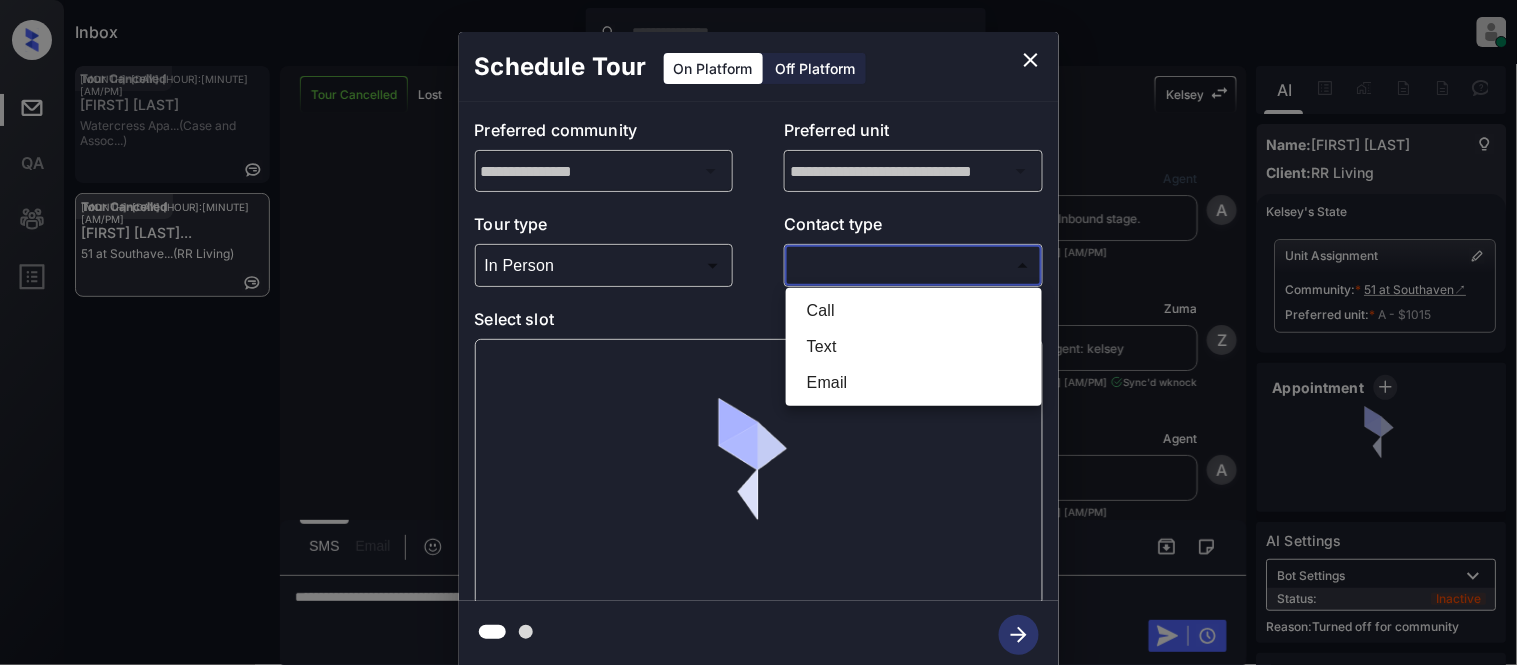 type on "****" 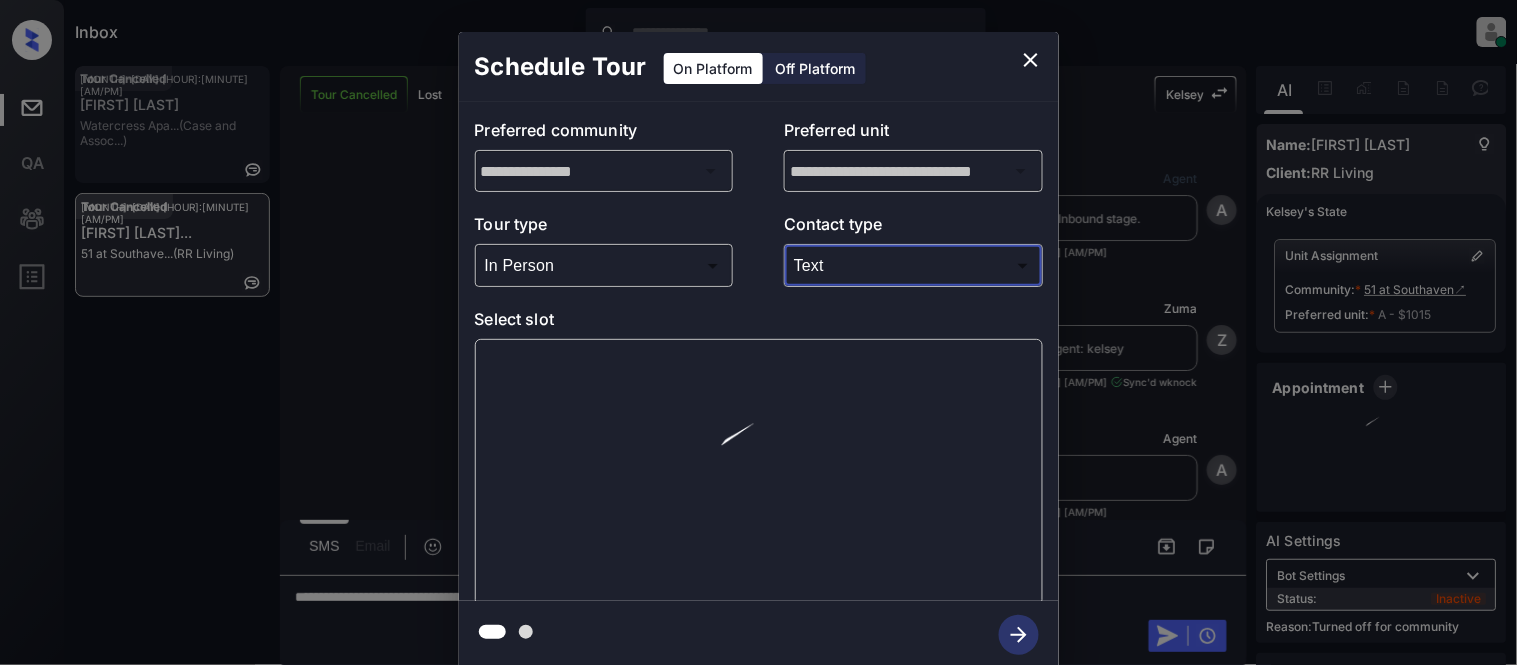scroll, scrollTop: 11387, scrollLeft: 0, axis: vertical 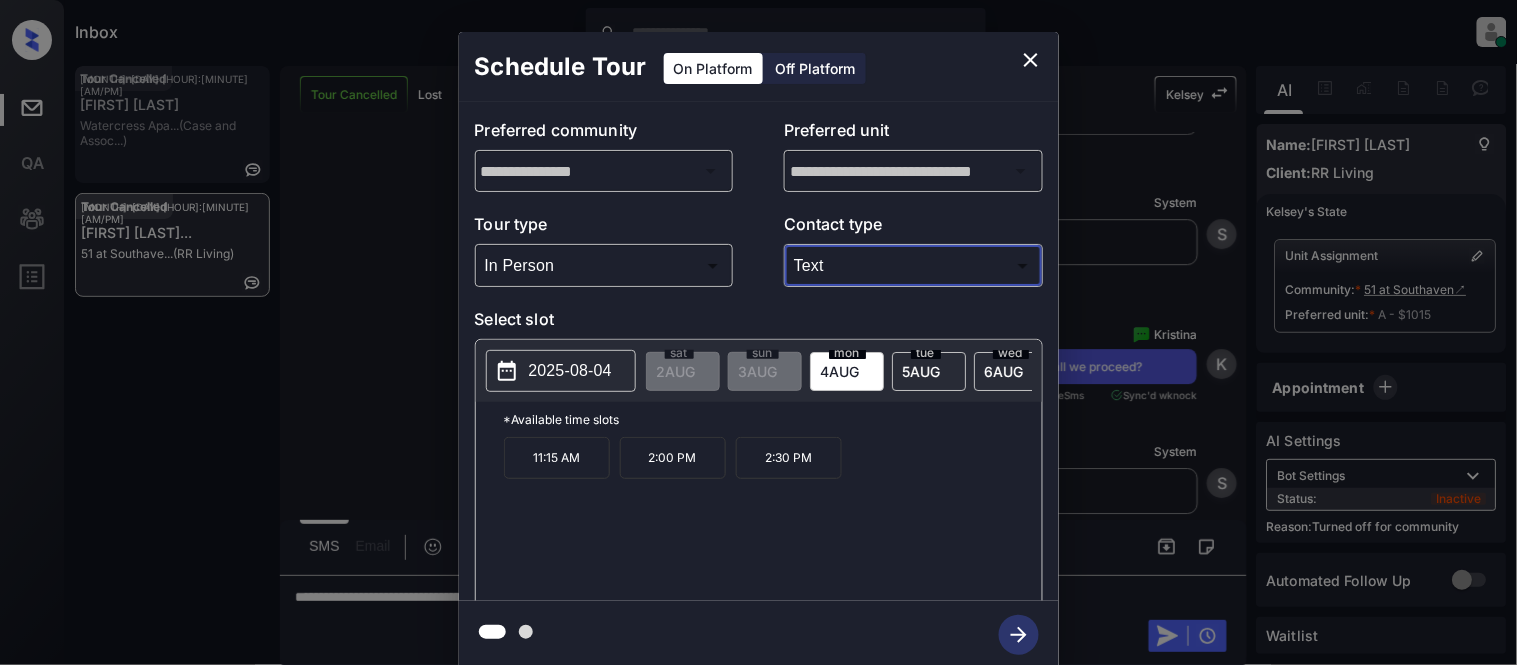 click on "wed 6 AUG" at bounding box center (1011, 371) 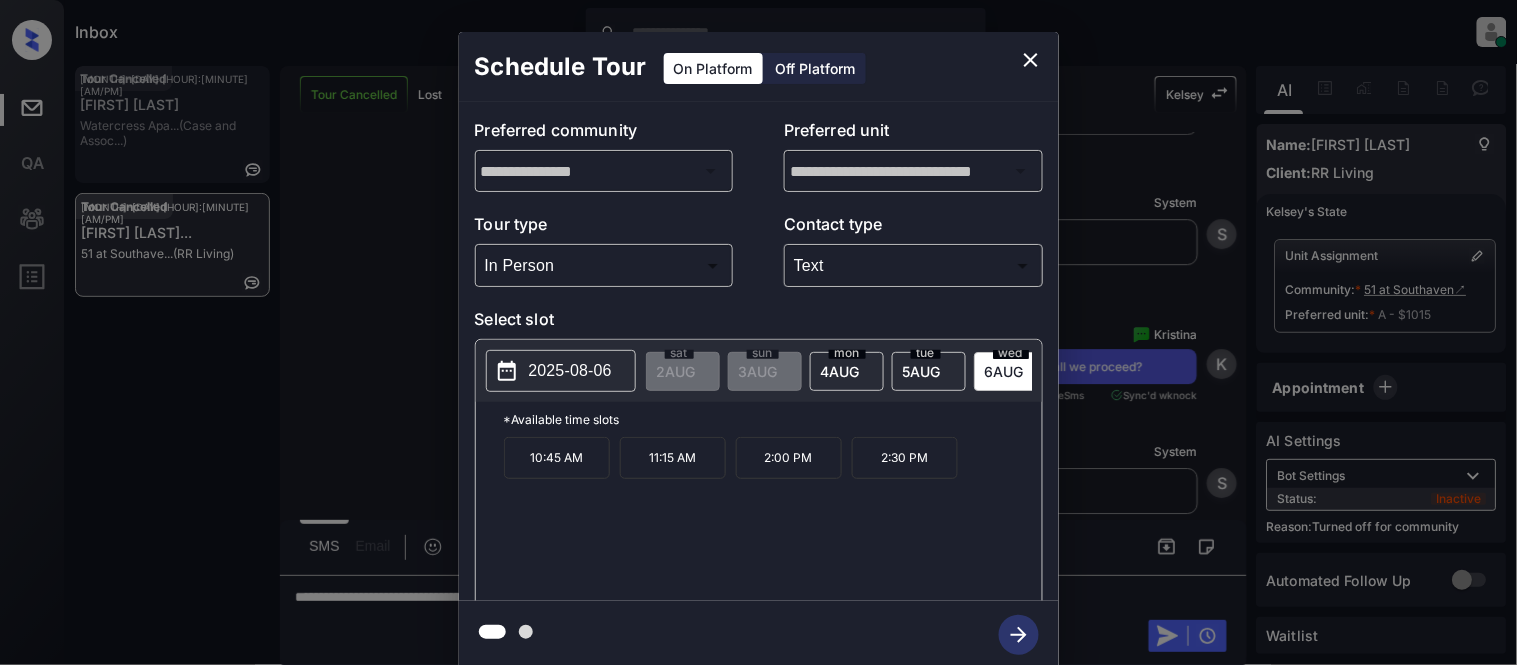 click on "2:00 PM" at bounding box center (789, 458) 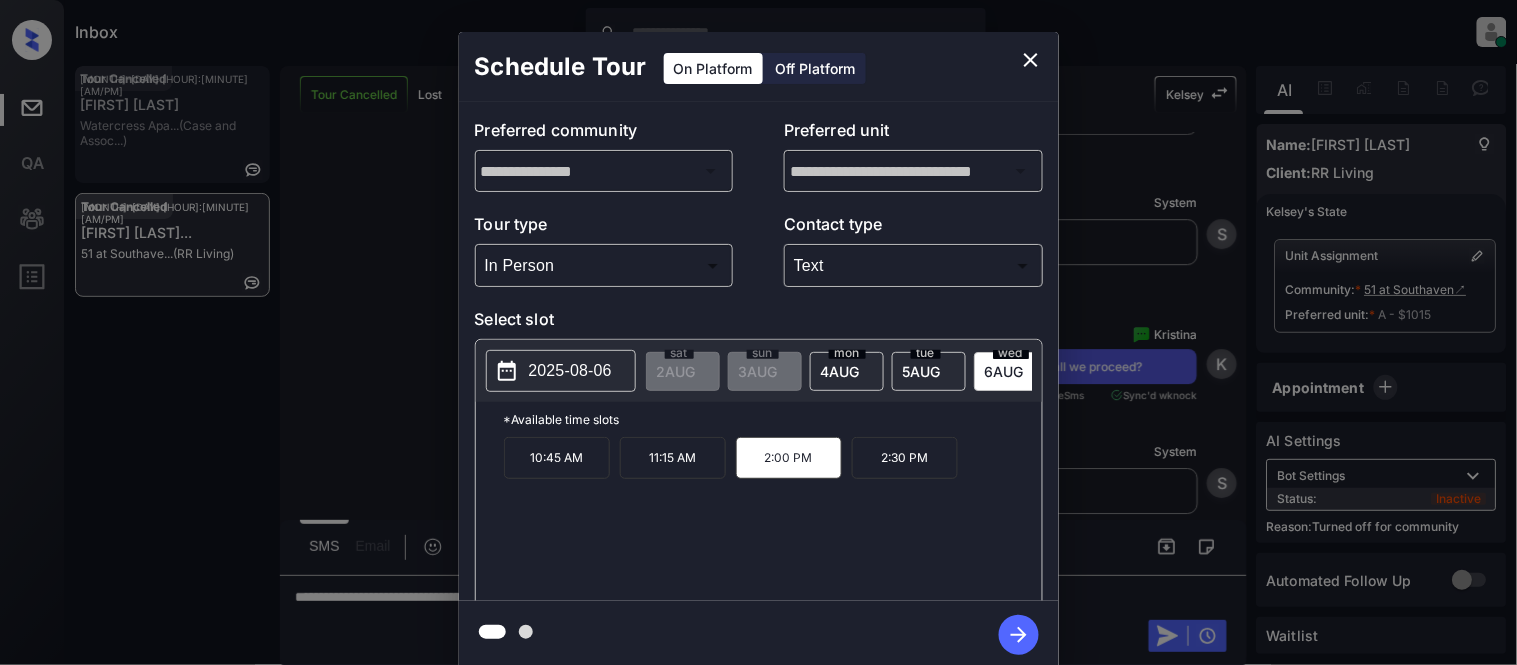 click 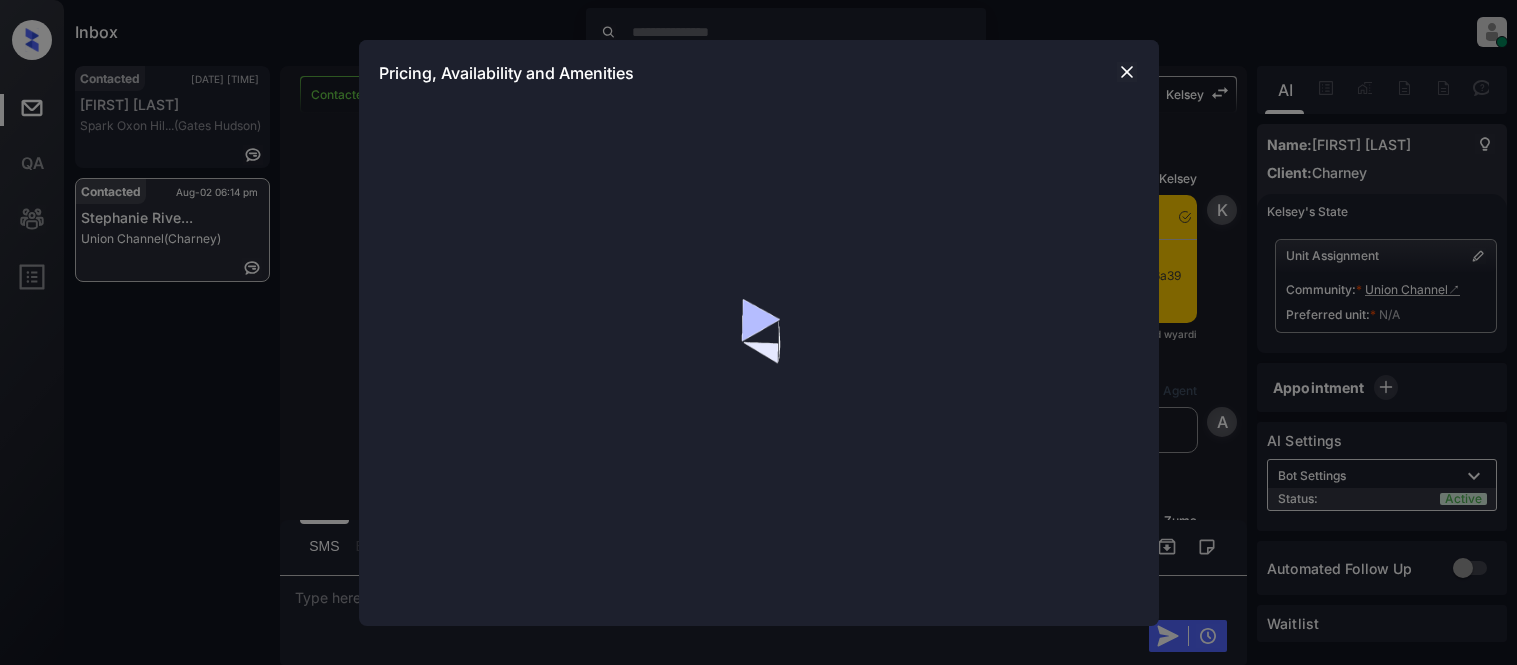 scroll, scrollTop: 0, scrollLeft: 0, axis: both 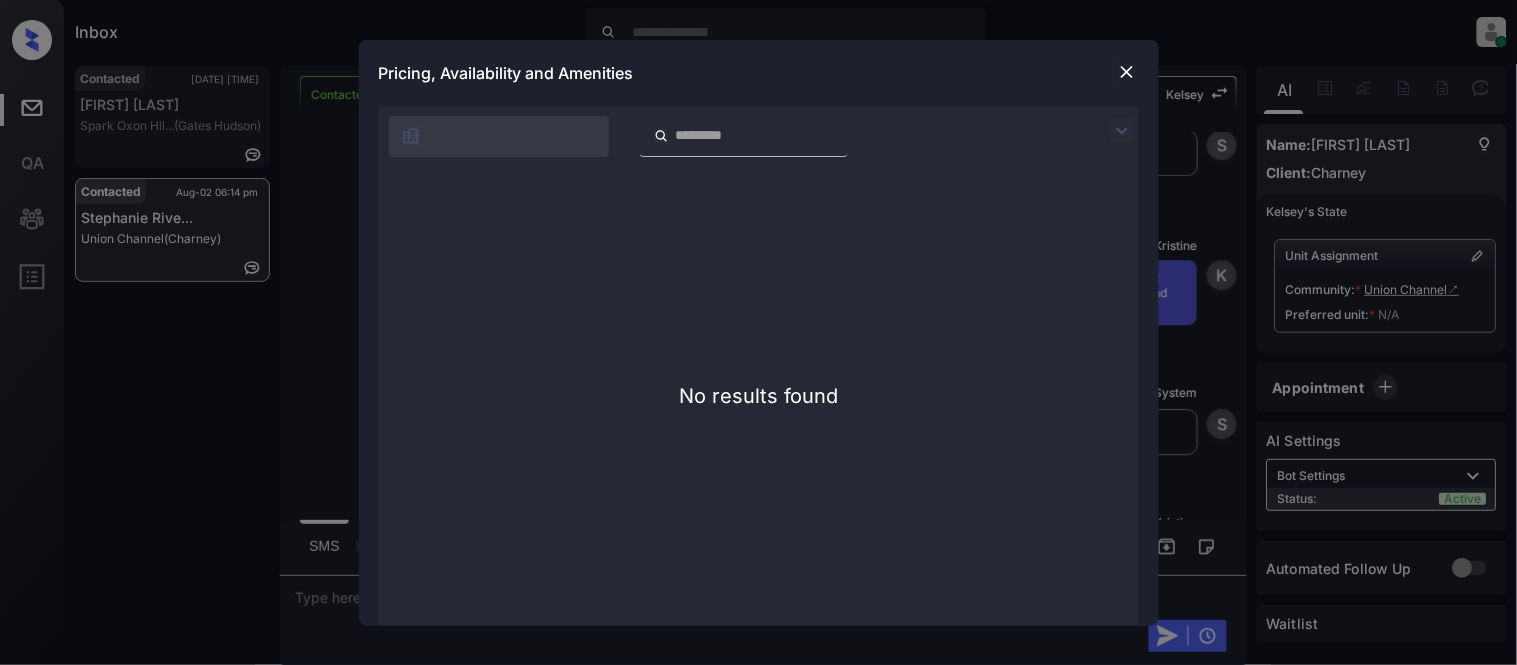 click at bounding box center [1127, 72] 